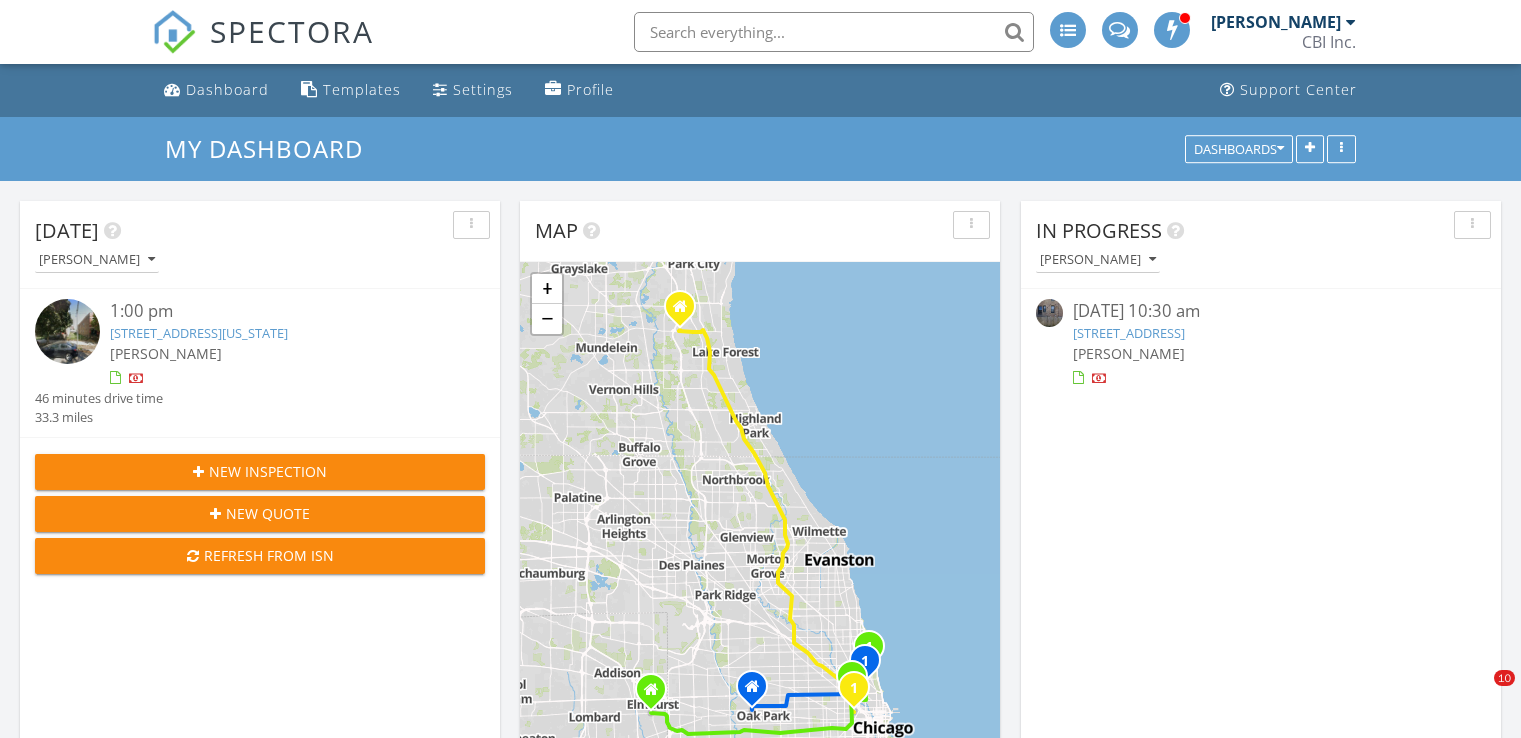 scroll, scrollTop: 0, scrollLeft: 0, axis: both 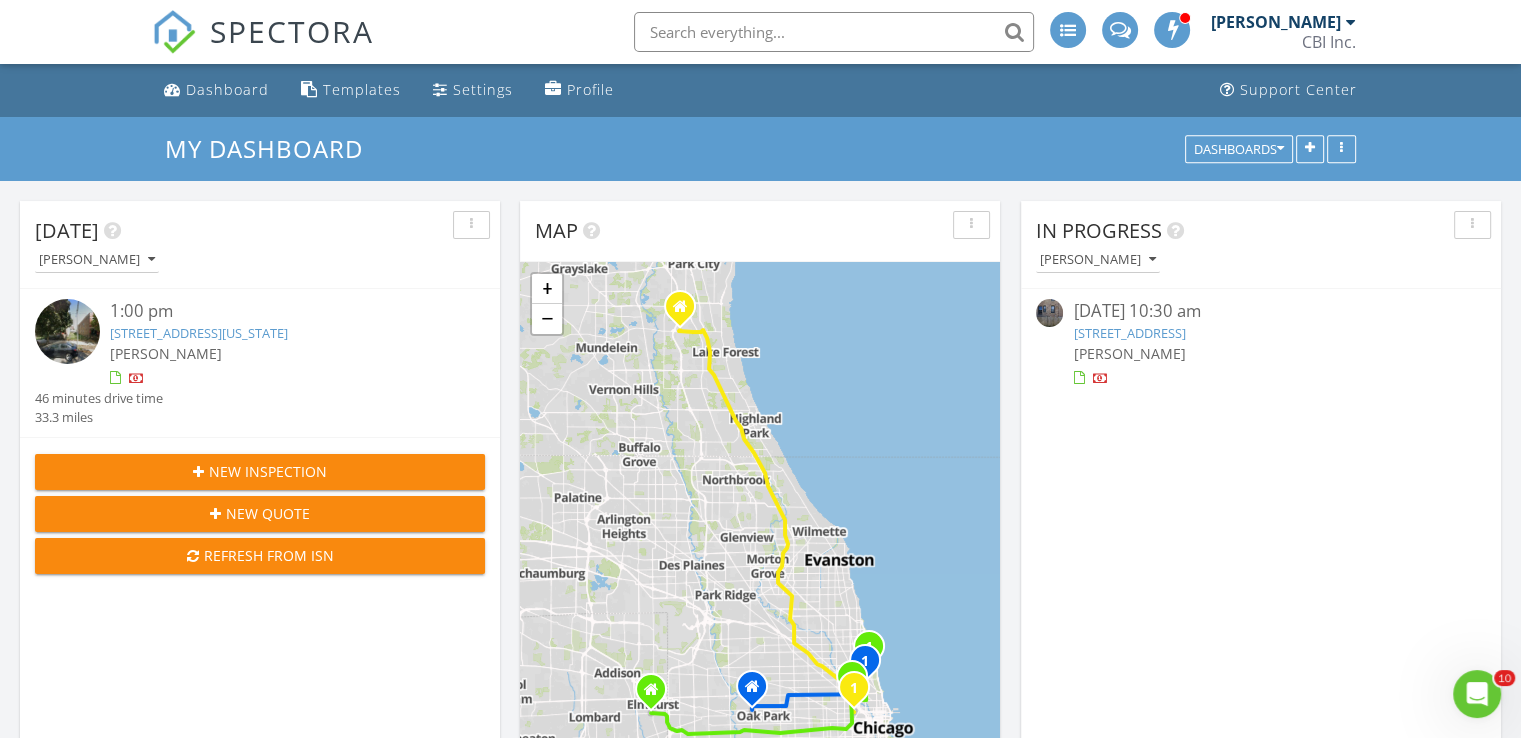 click on "3912 S Prairie Ave, Chicago, IL 60653" at bounding box center (1129, 333) 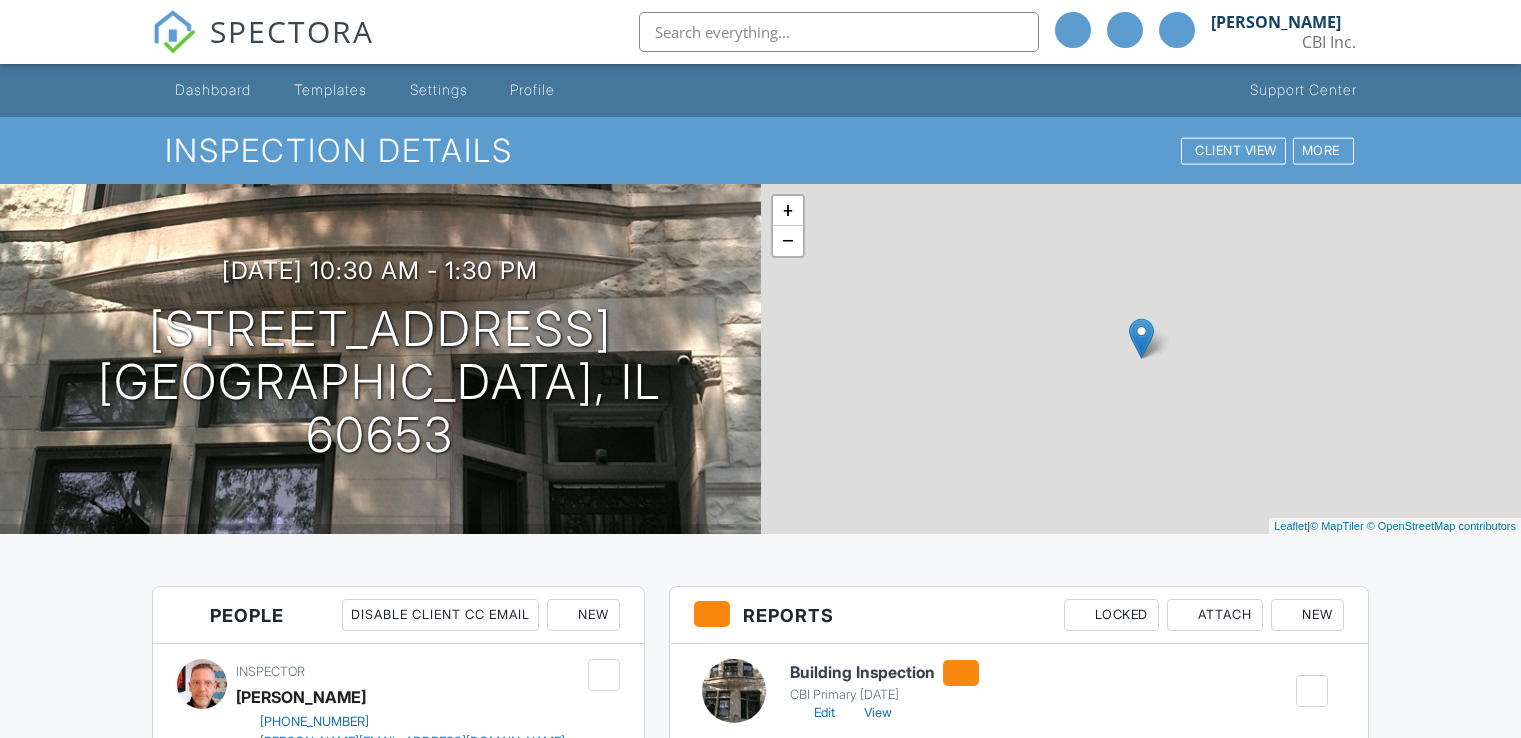 scroll, scrollTop: 506, scrollLeft: 0, axis: vertical 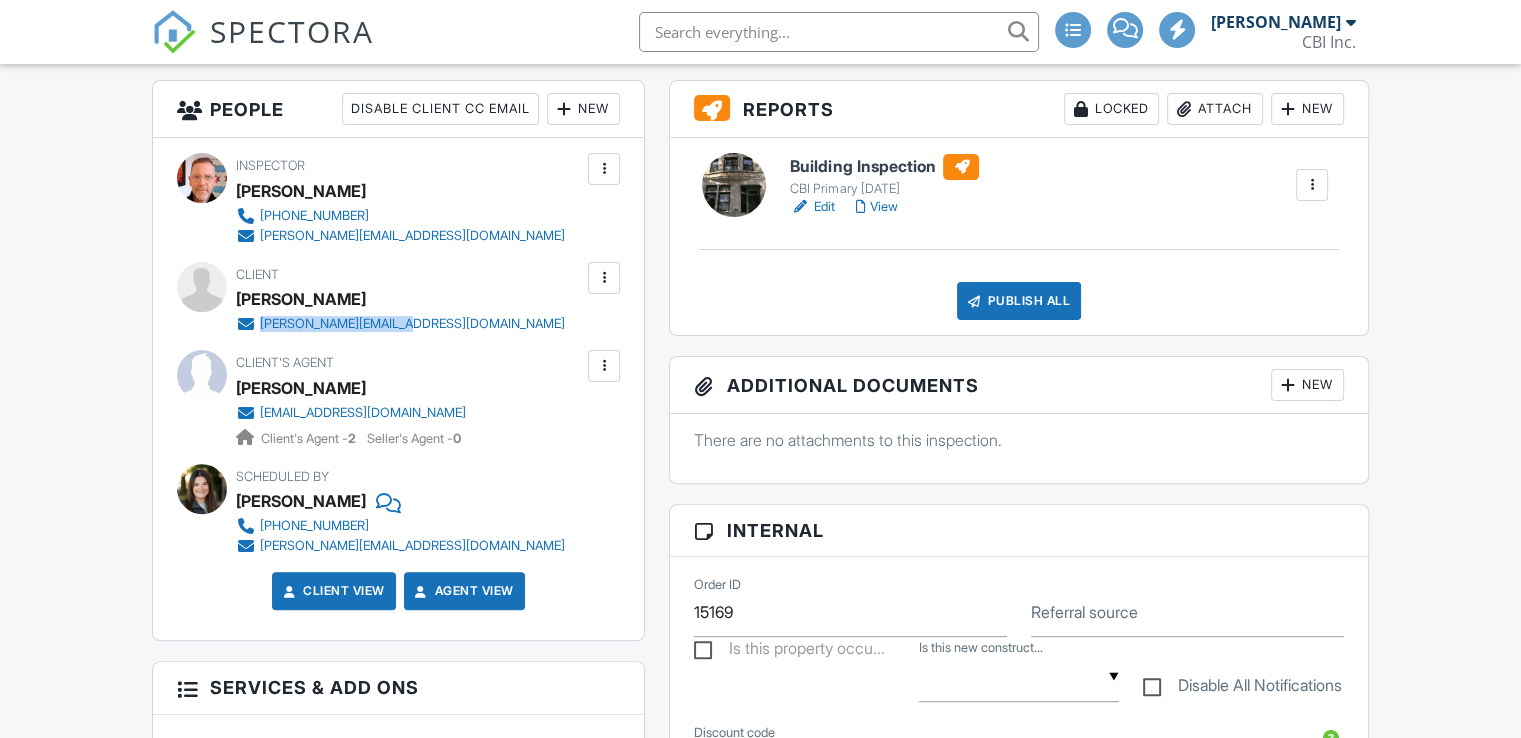 drag, startPoint x: 416, startPoint y: 324, endPoint x: 258, endPoint y: 333, distance: 158.25612 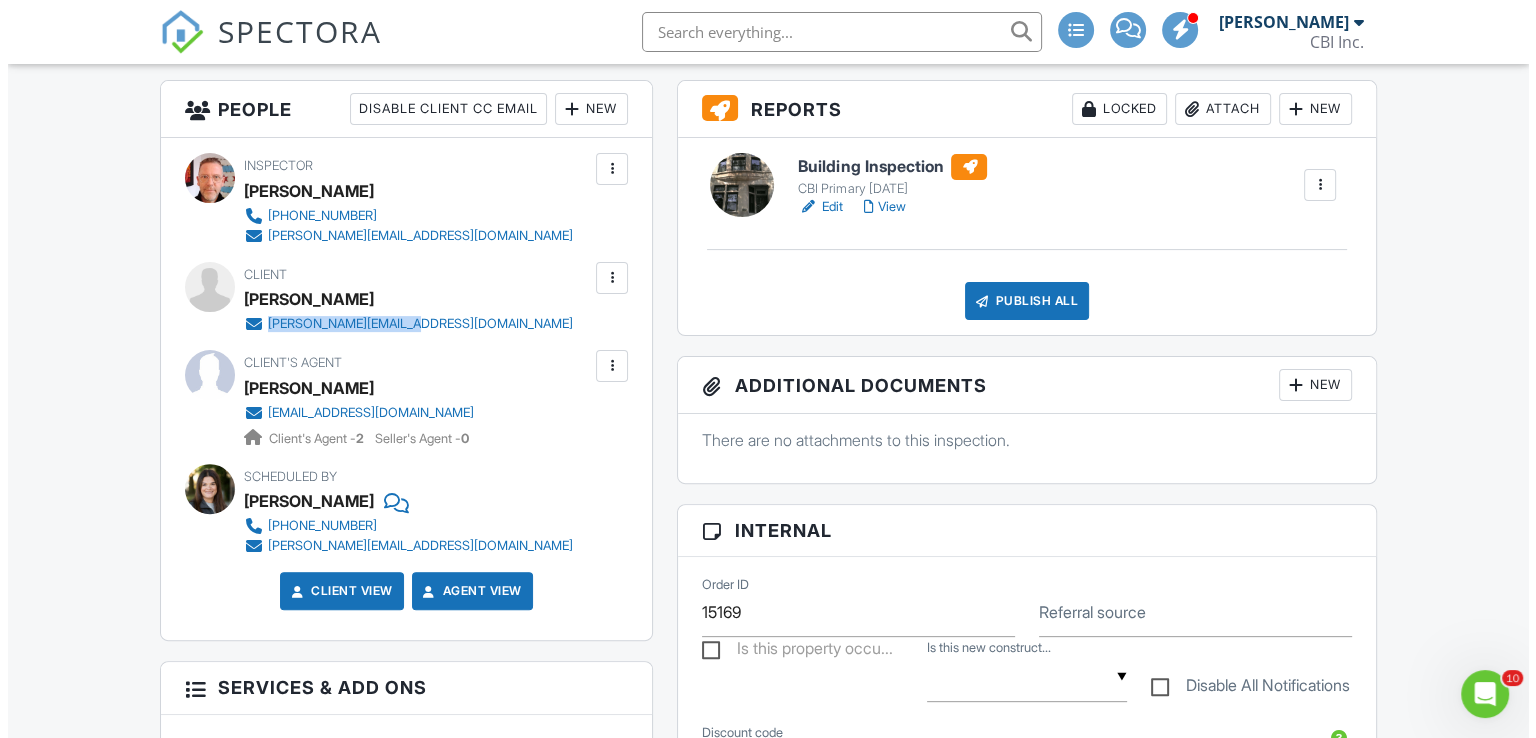 scroll, scrollTop: 0, scrollLeft: 0, axis: both 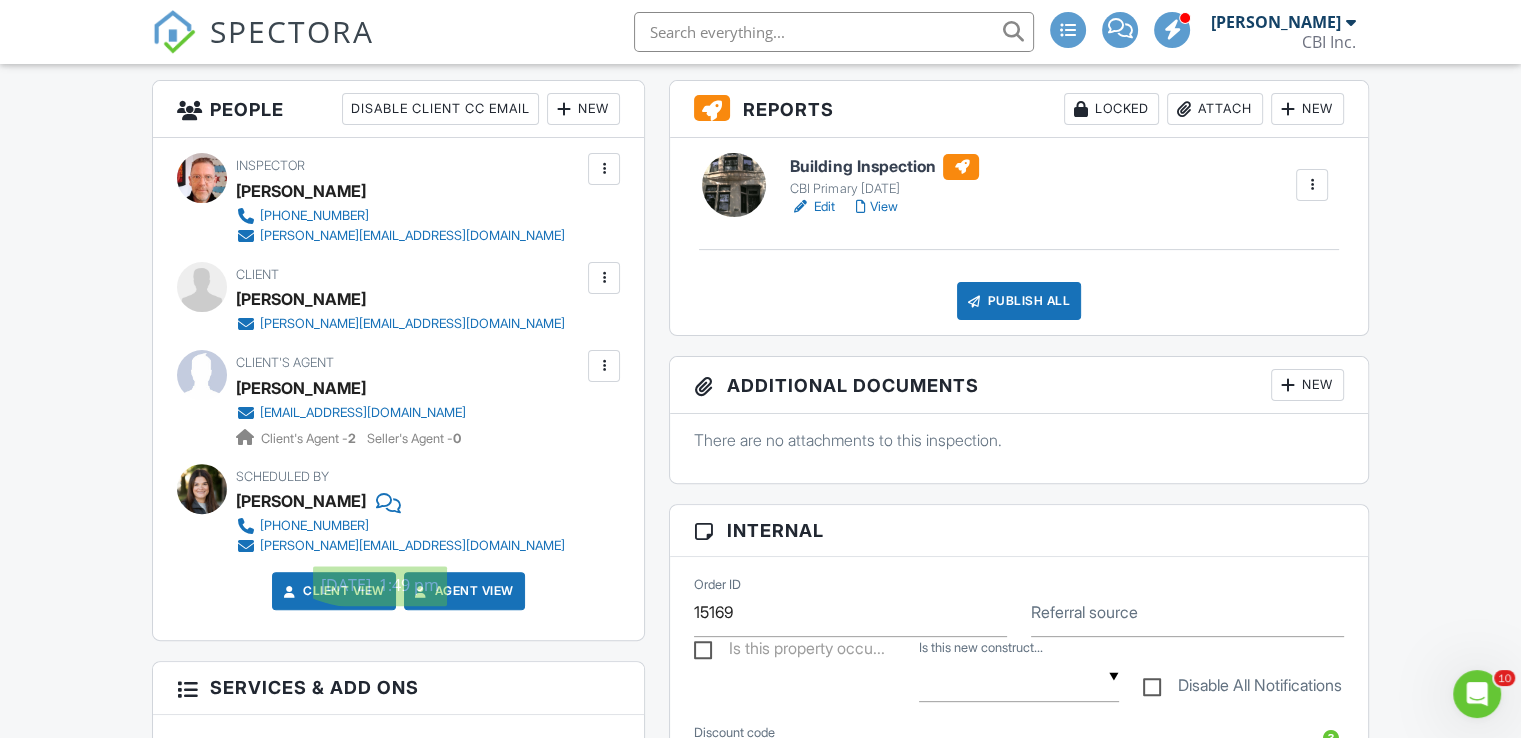 click on "Scheduled By
Molly Hughes
312-467-7328
molly@inspectingchicago.com" at bounding box center [398, 510] 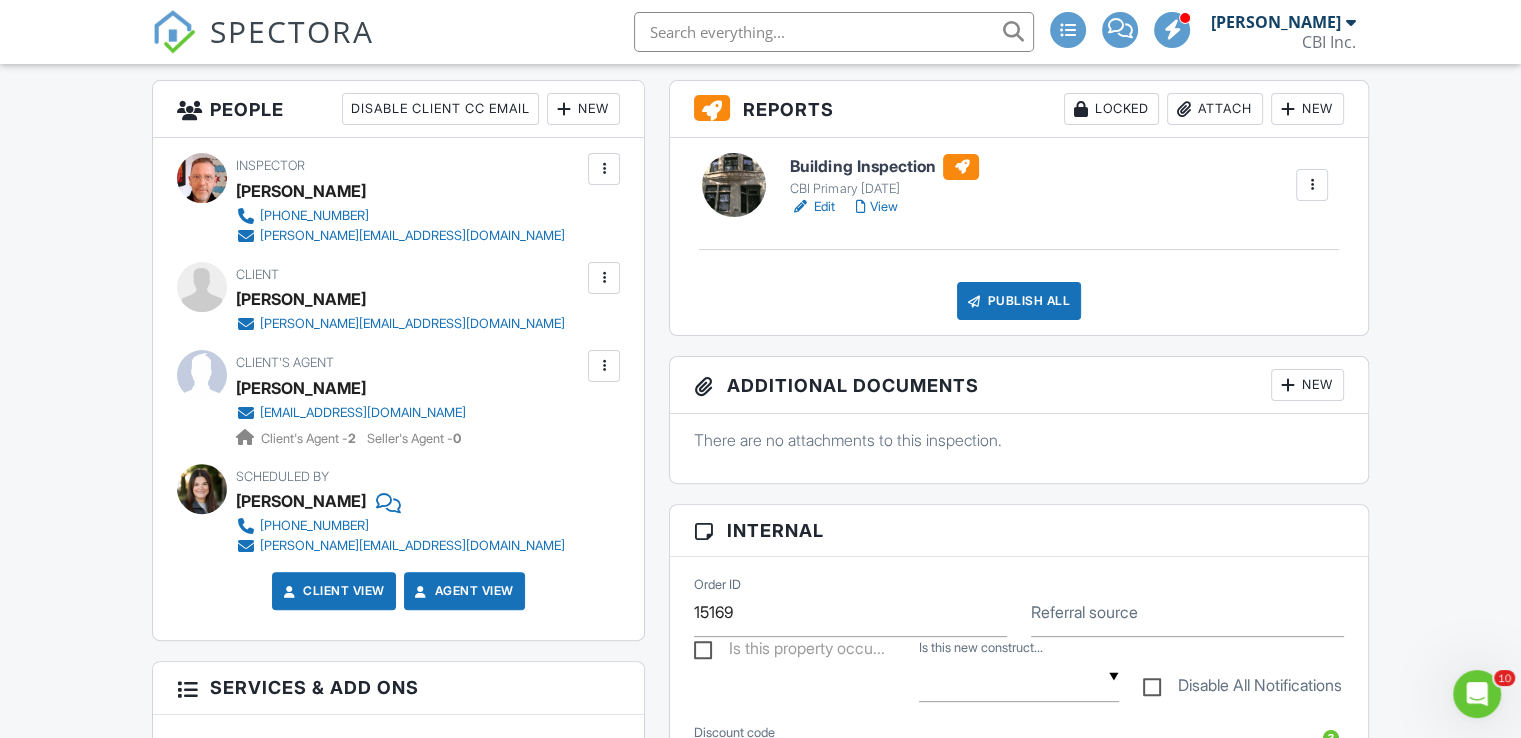 click at bounding box center (604, 366) 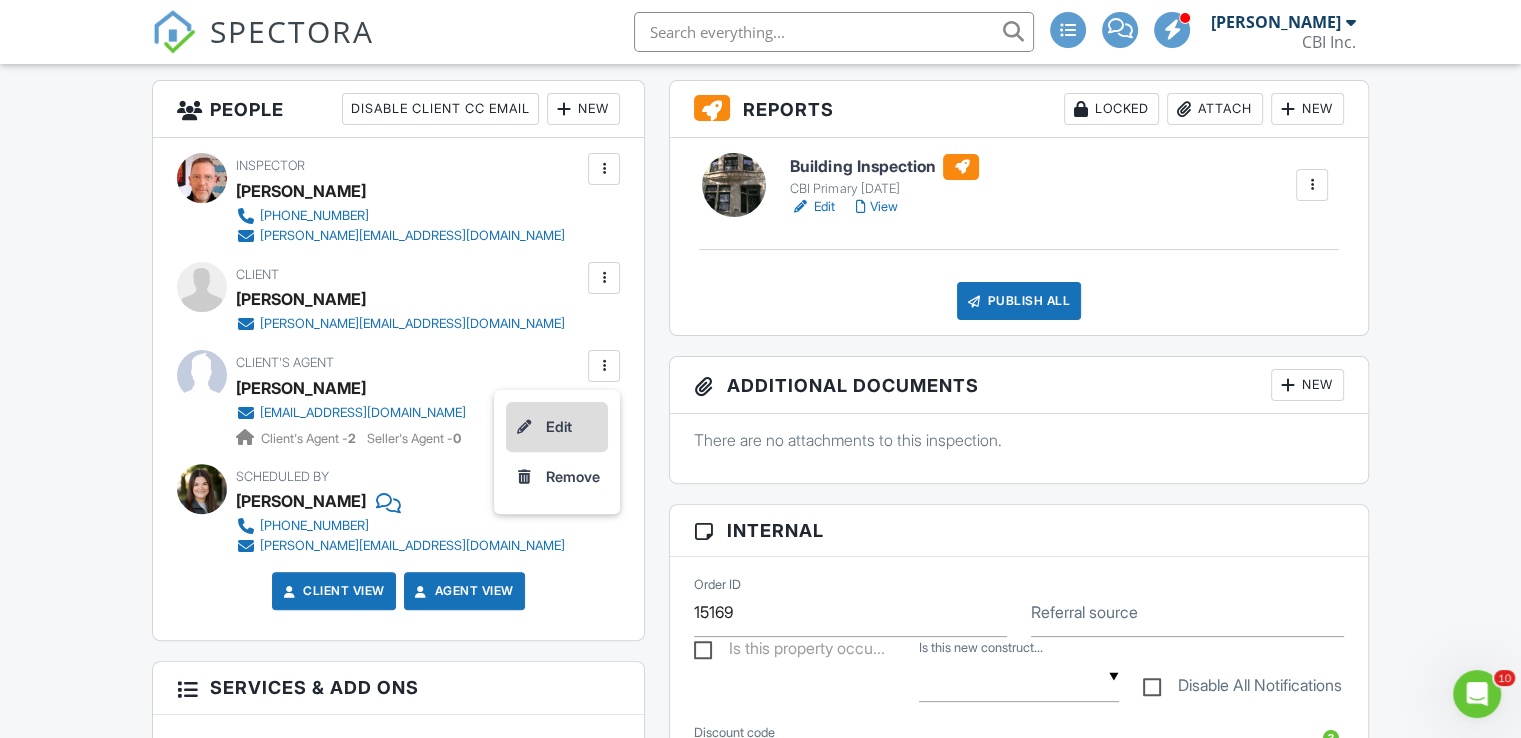 click on "Edit" at bounding box center [557, 427] 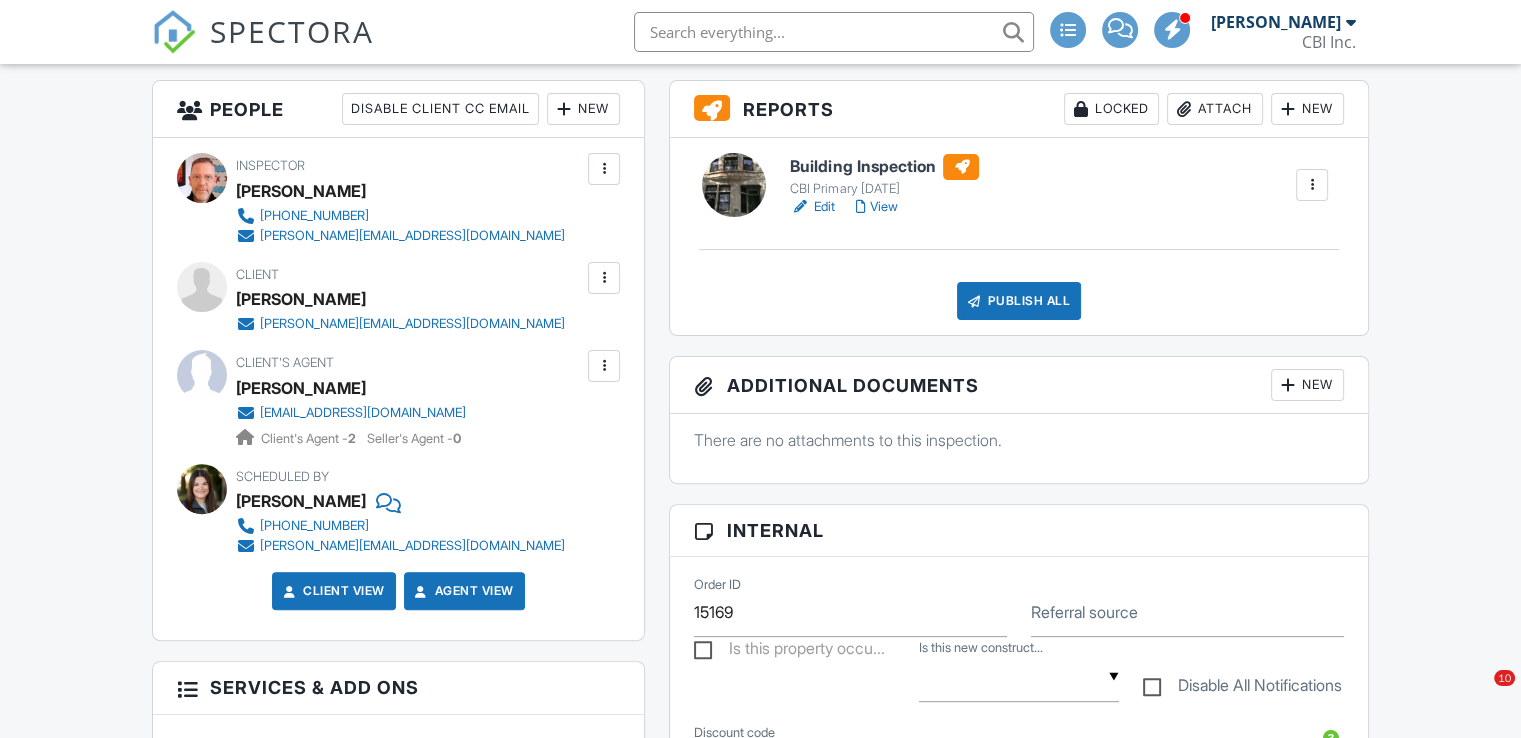 scroll, scrollTop: 506, scrollLeft: 0, axis: vertical 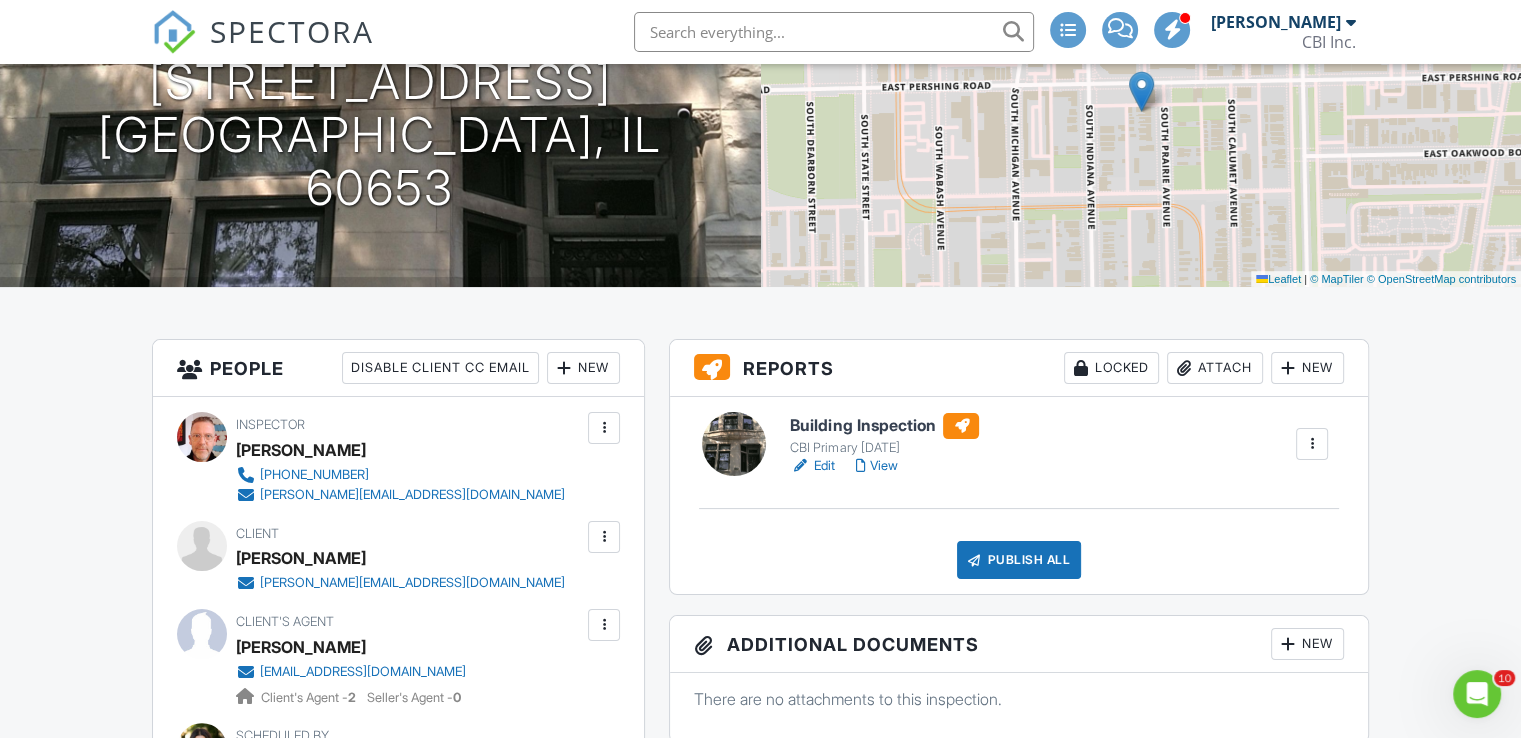 click on "Edit" at bounding box center (812, 466) 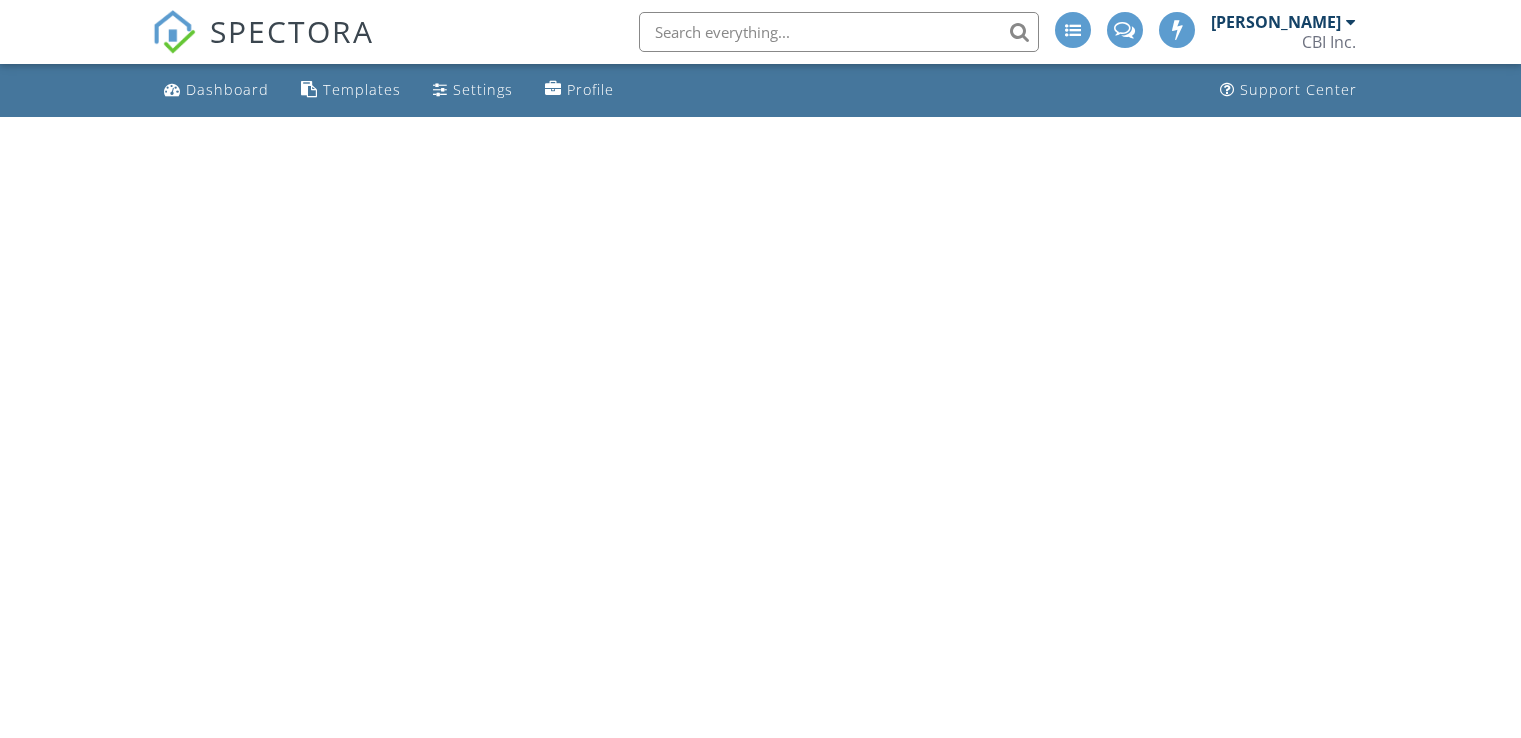 scroll, scrollTop: 0, scrollLeft: 0, axis: both 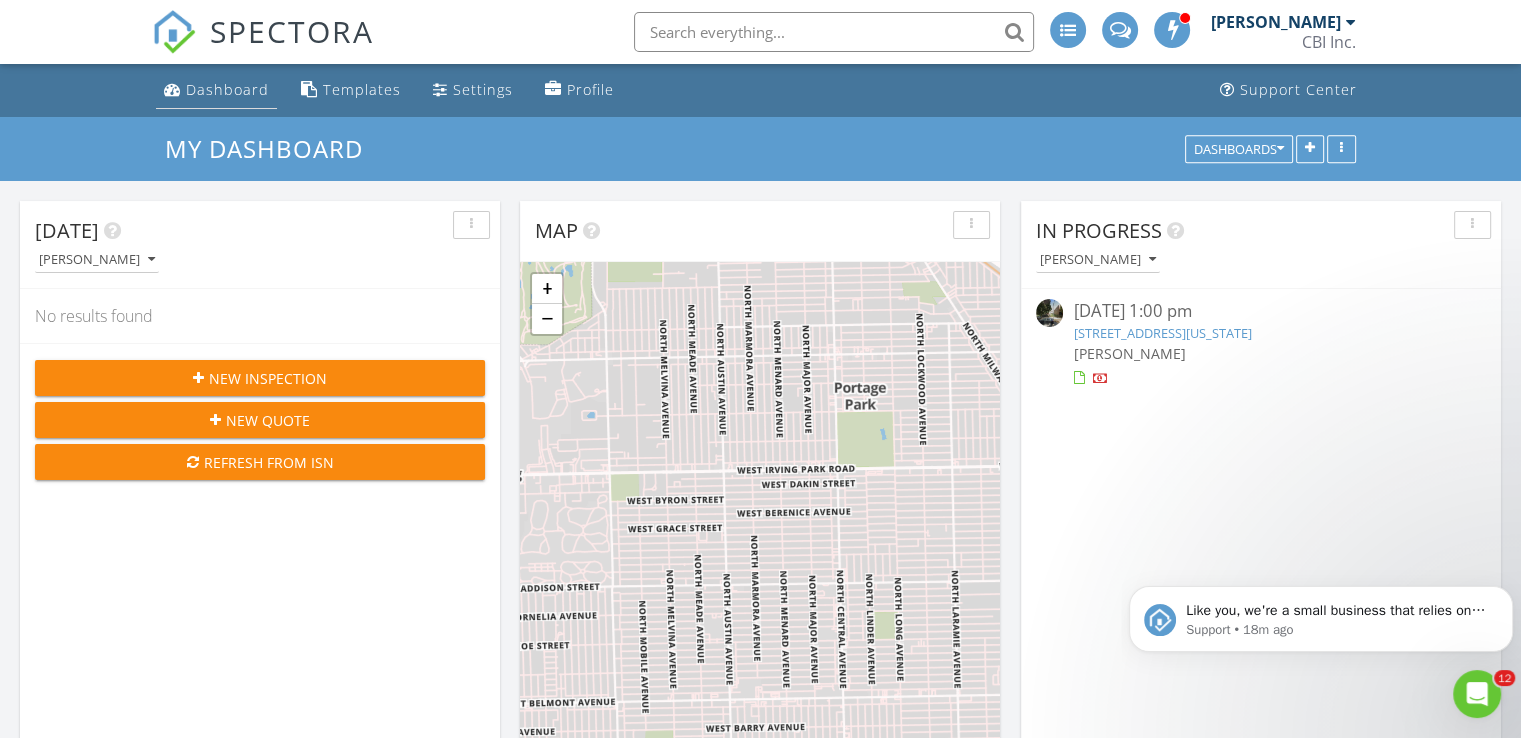 click on "Dashboard" at bounding box center (227, 89) 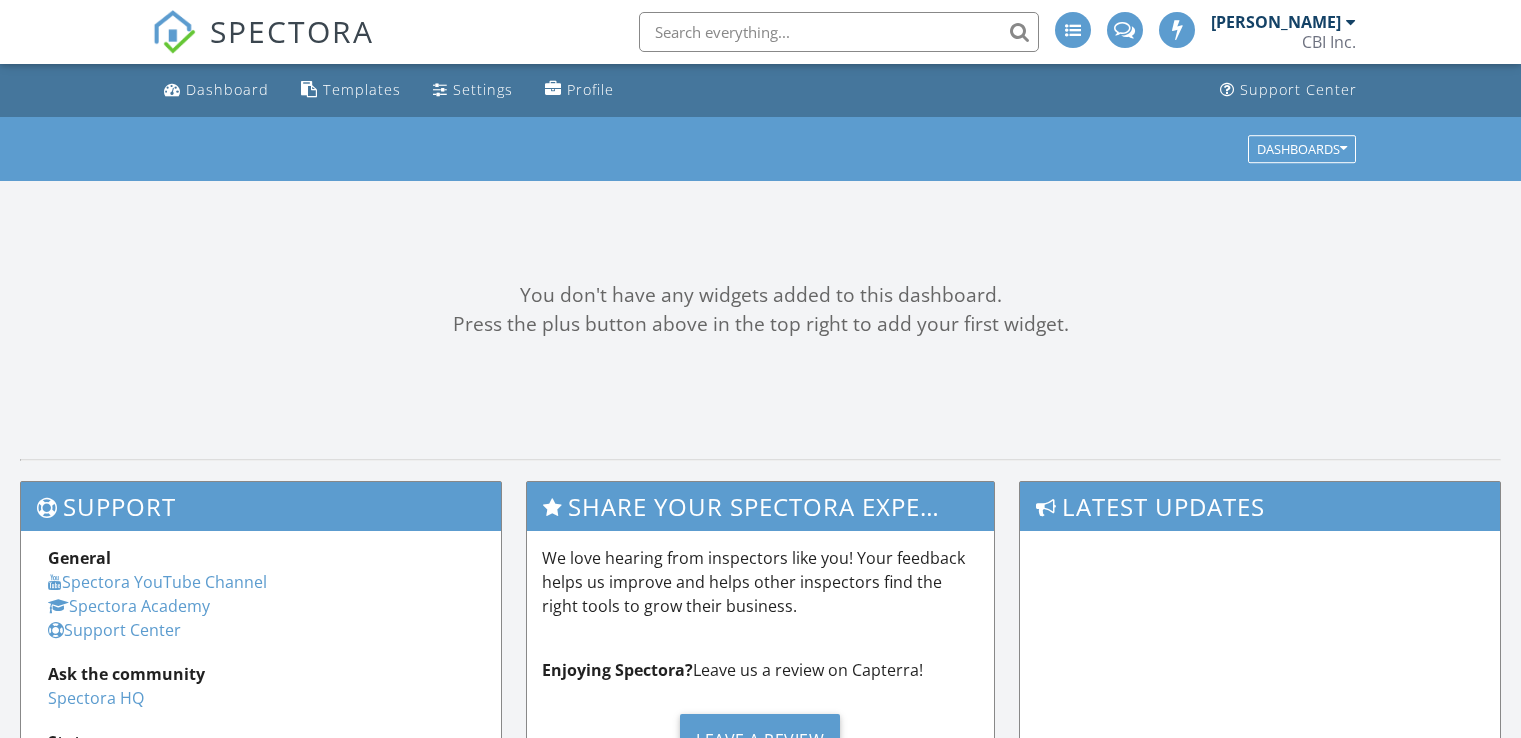 scroll, scrollTop: 0, scrollLeft: 0, axis: both 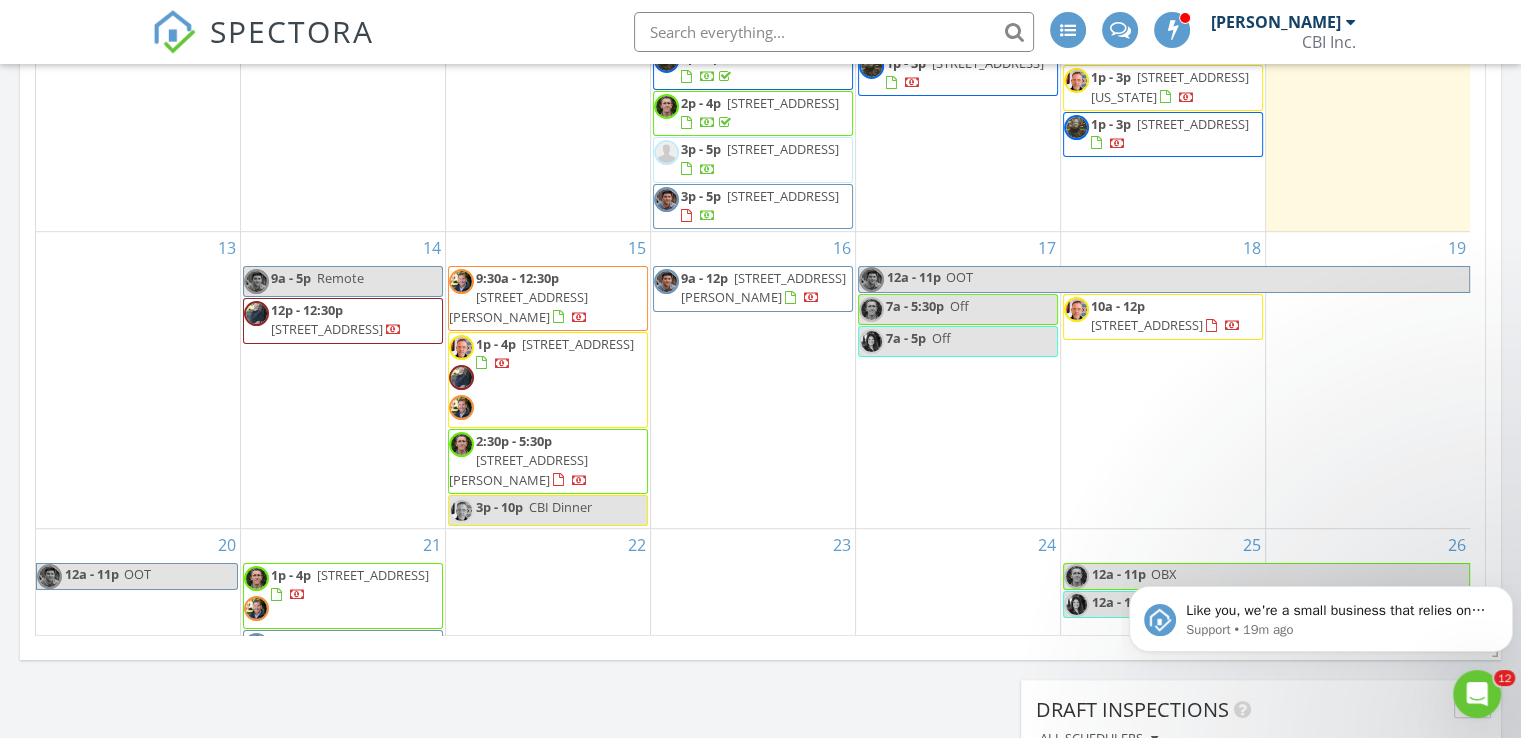 drag, startPoint x: 0, startPoint y: 0, endPoint x: 1499, endPoint y: 358, distance: 1541.157 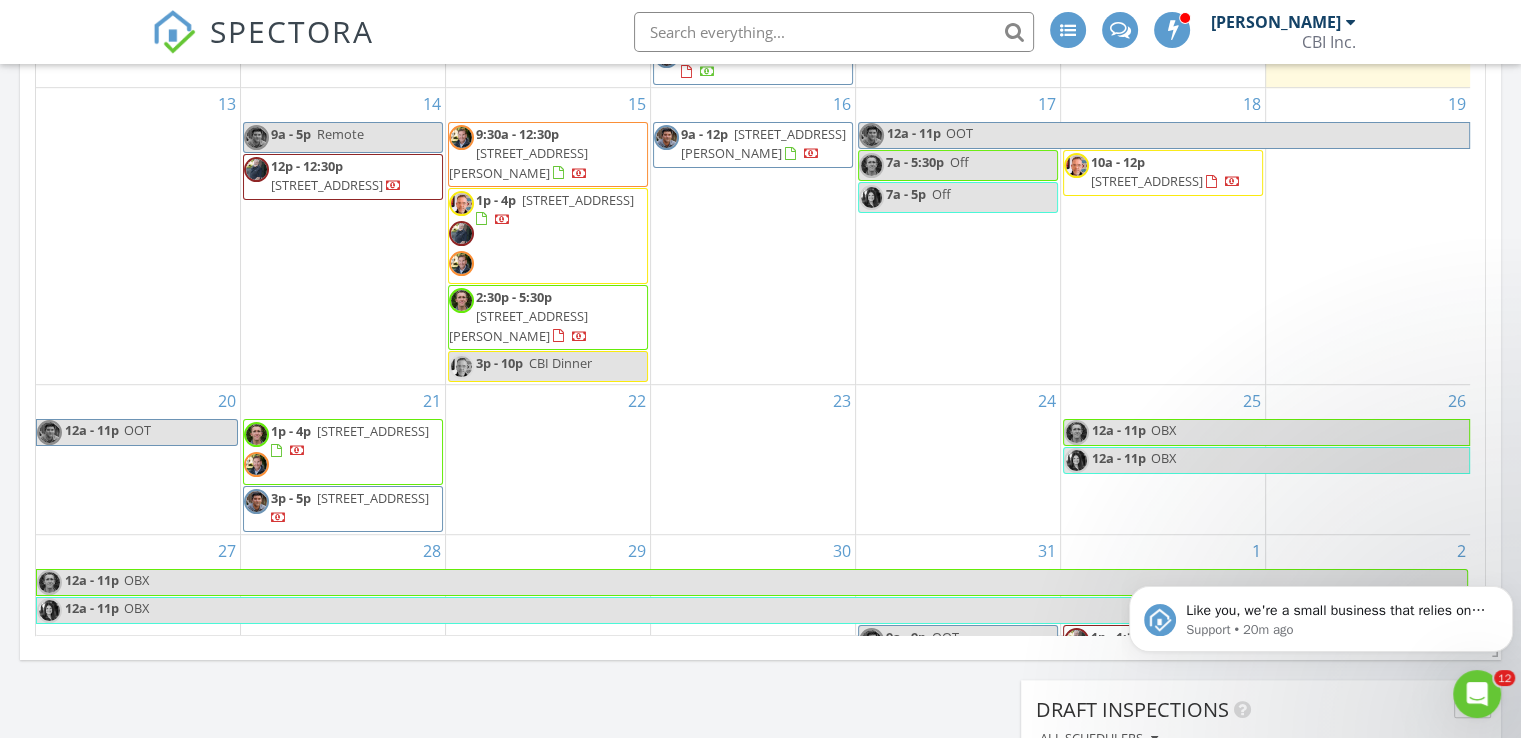 scroll, scrollTop: 150, scrollLeft: 0, axis: vertical 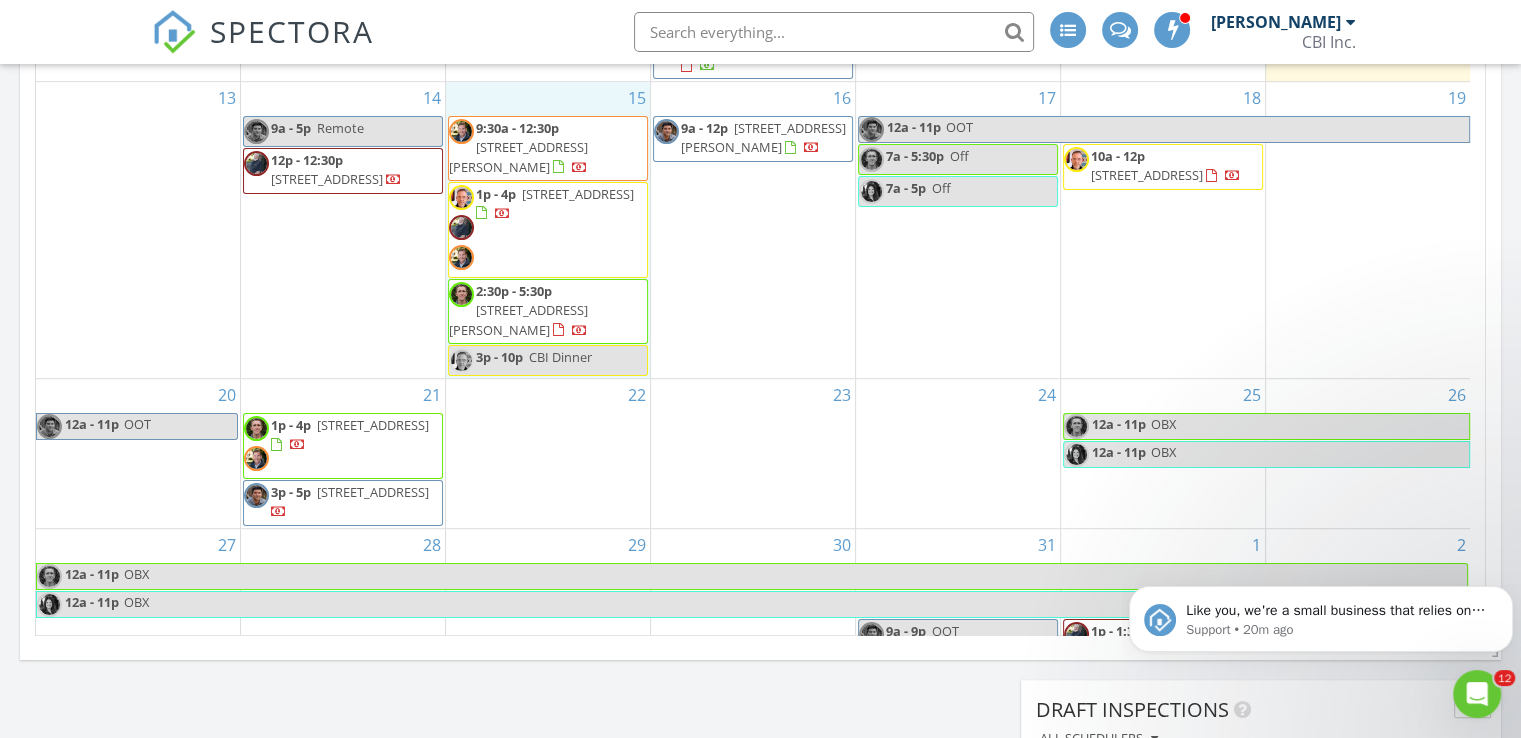 click on "15
9:30a - 12:30p
[STREET_ADDRESS][PERSON_NAME]
1p - 4p
[STREET_ADDRESS]
2:30p - 5:30p
[STREET_ADDRESS][PERSON_NAME]
3p - 10p
CBI Dinner" at bounding box center [548, 230] 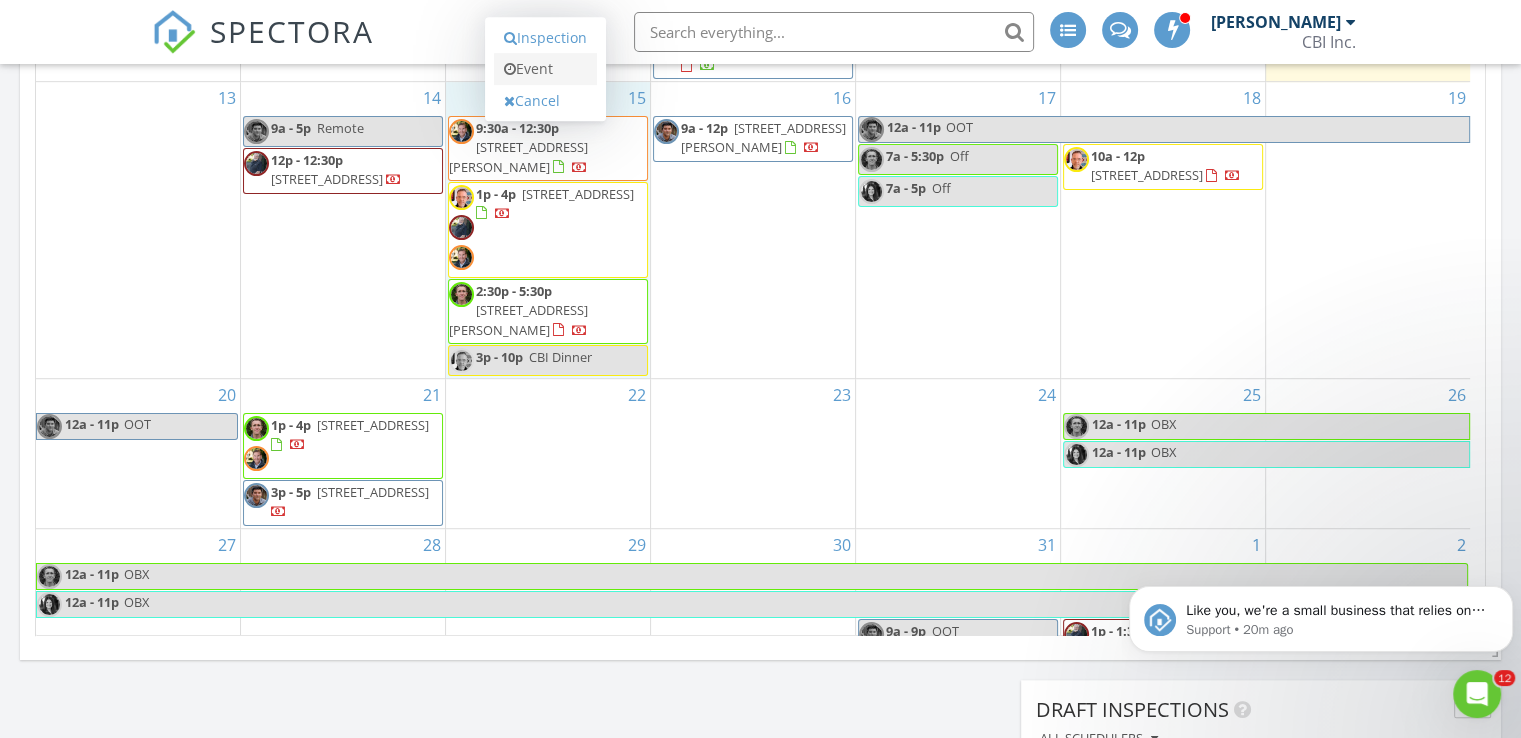 click on "Event" at bounding box center [545, 69] 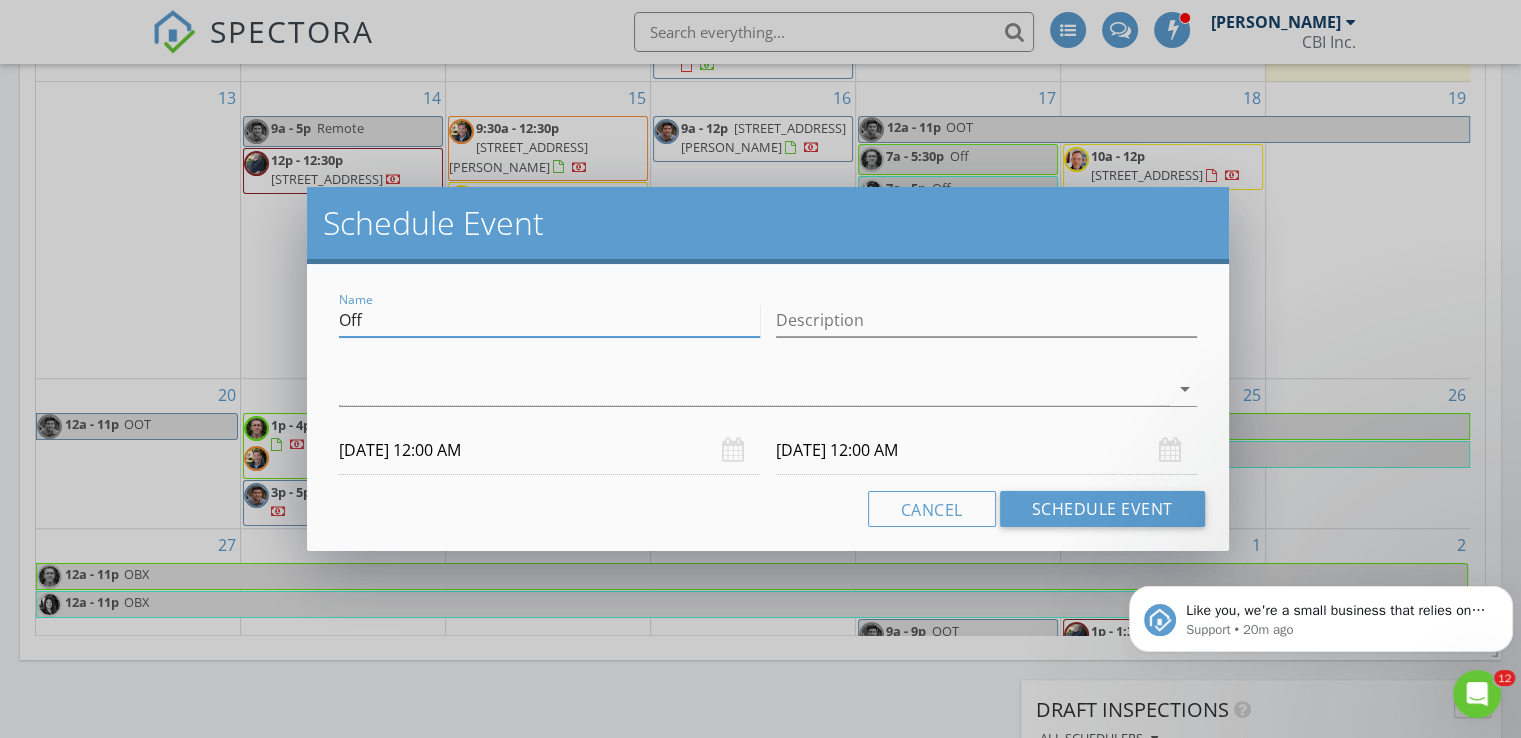 drag, startPoint x: 371, startPoint y: 325, endPoint x: 310, endPoint y: 314, distance: 61.983868 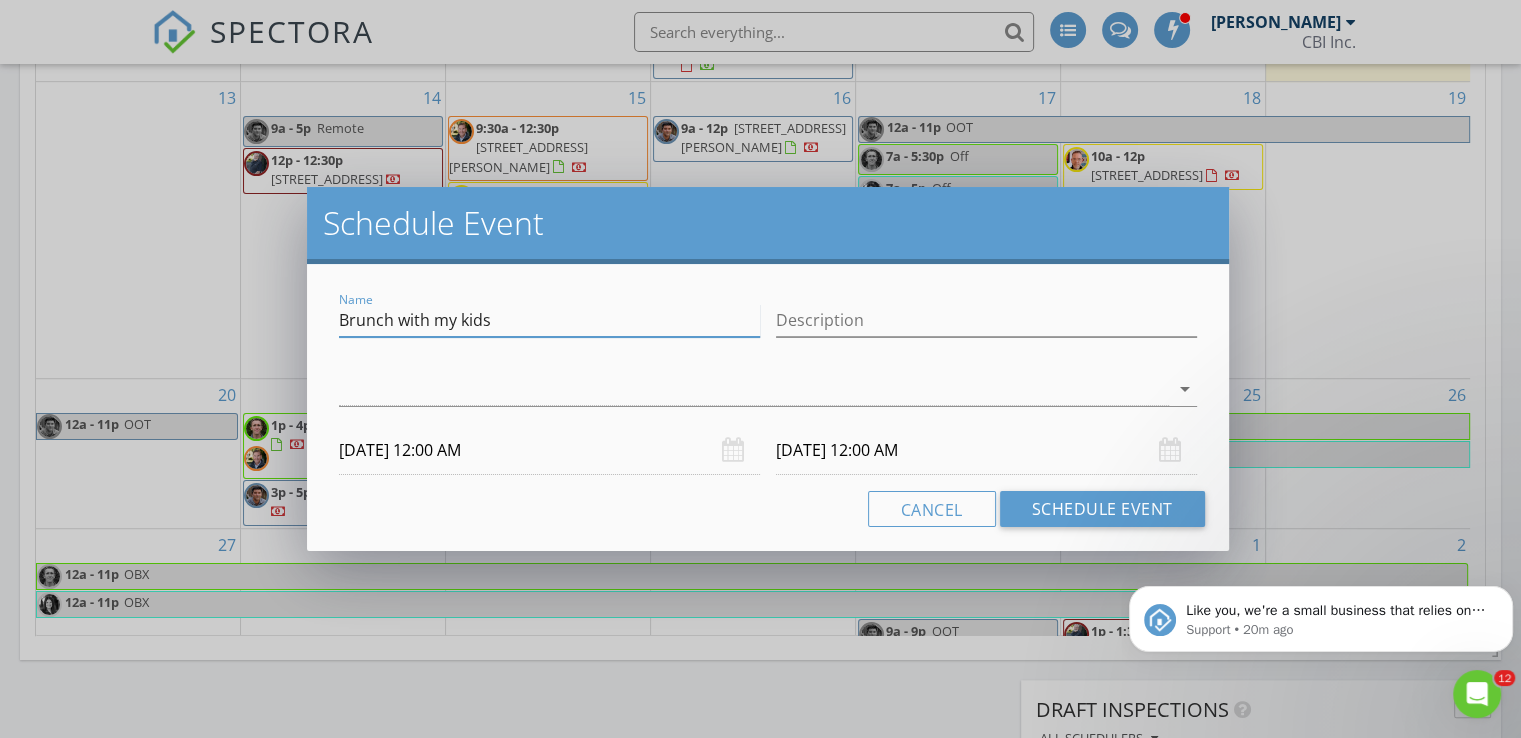type on "Brunch with my kids" 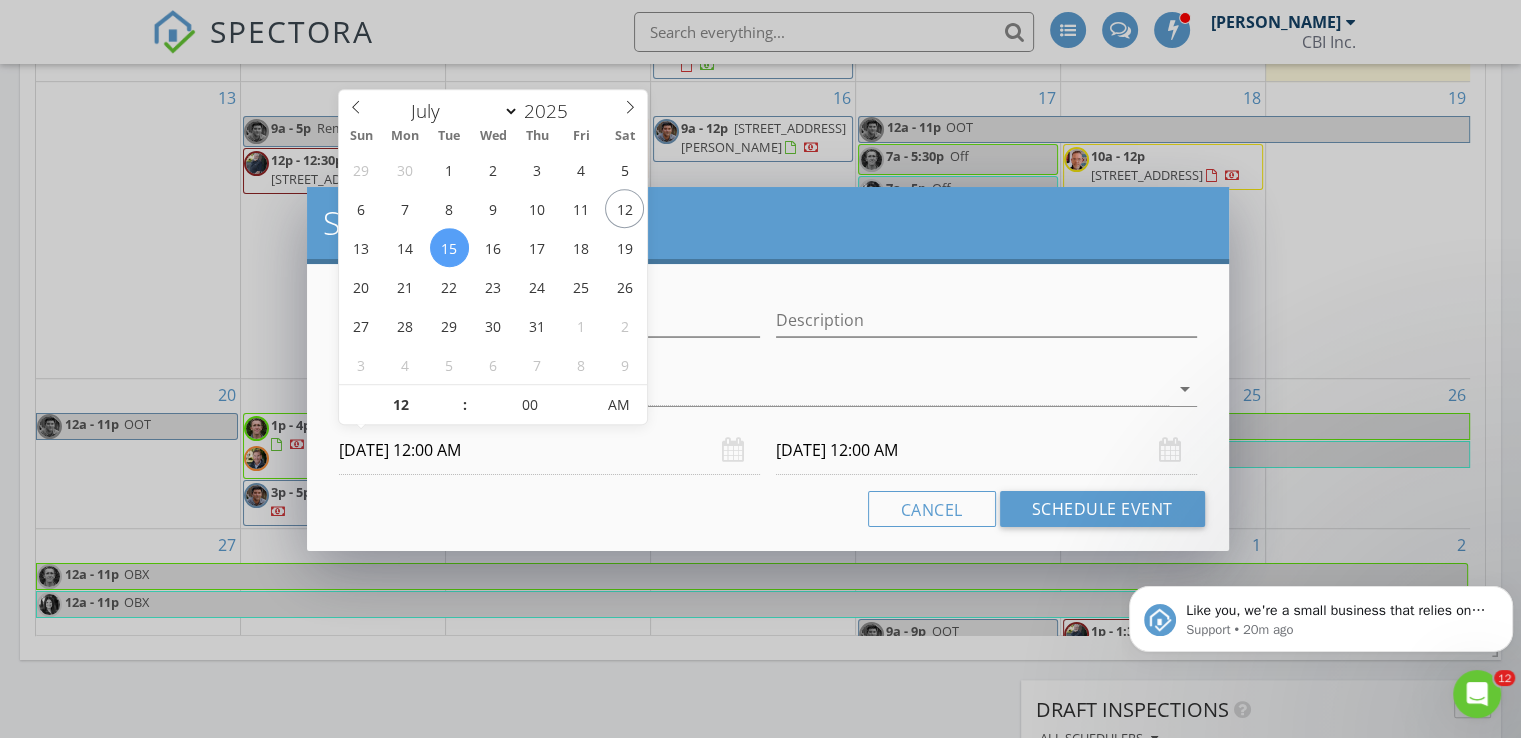 click on "[DATE] 12:00 AM" at bounding box center (549, 450) 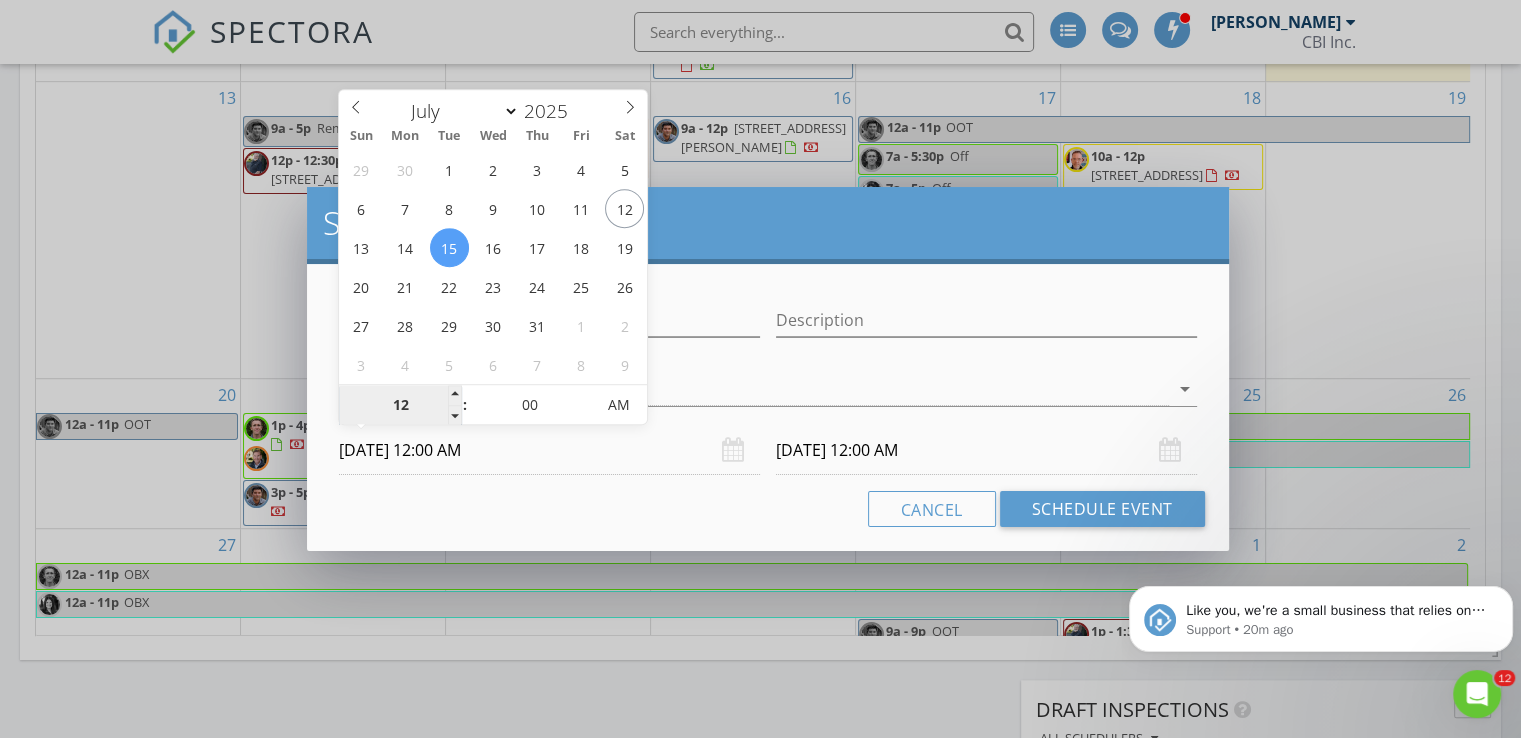 click on "12" at bounding box center [400, 406] 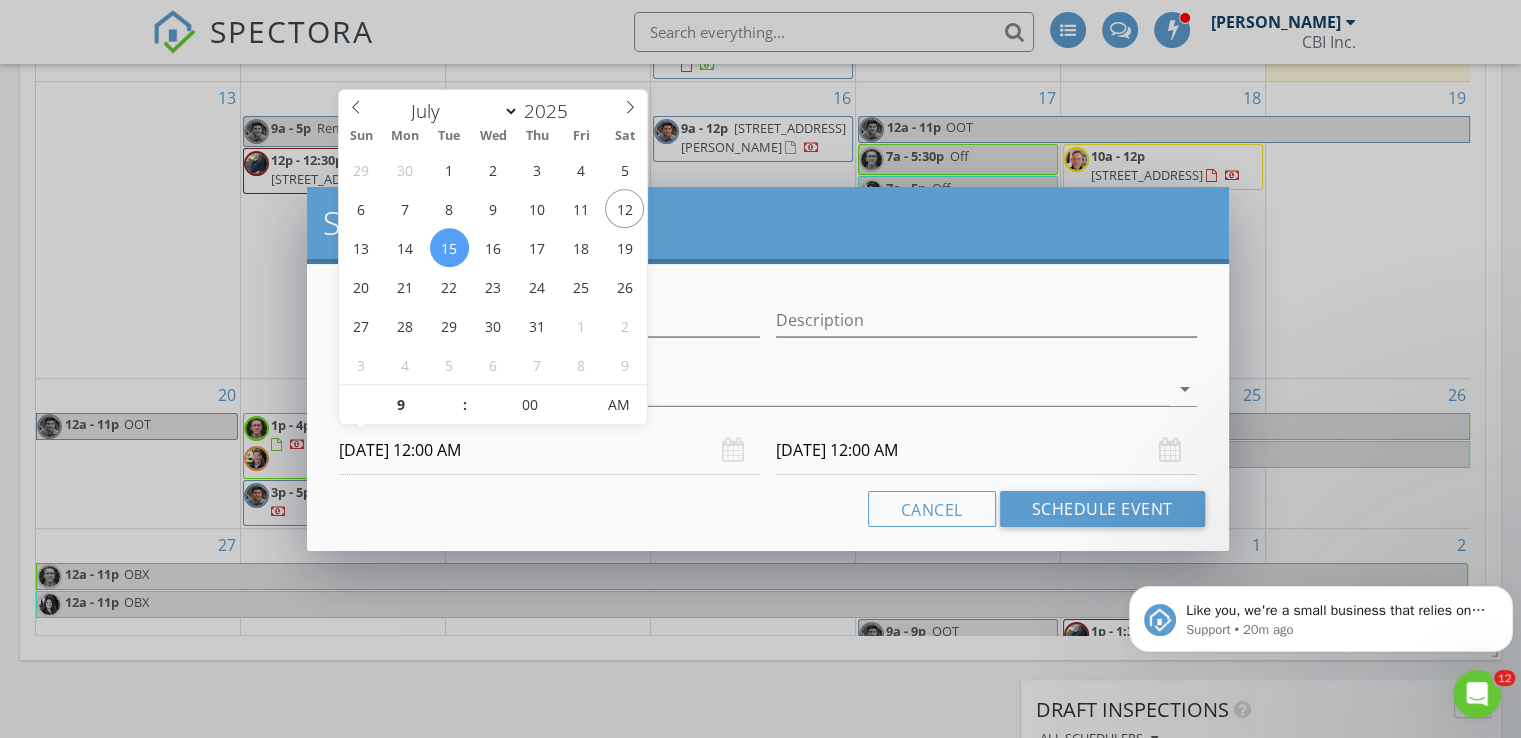 type on "09" 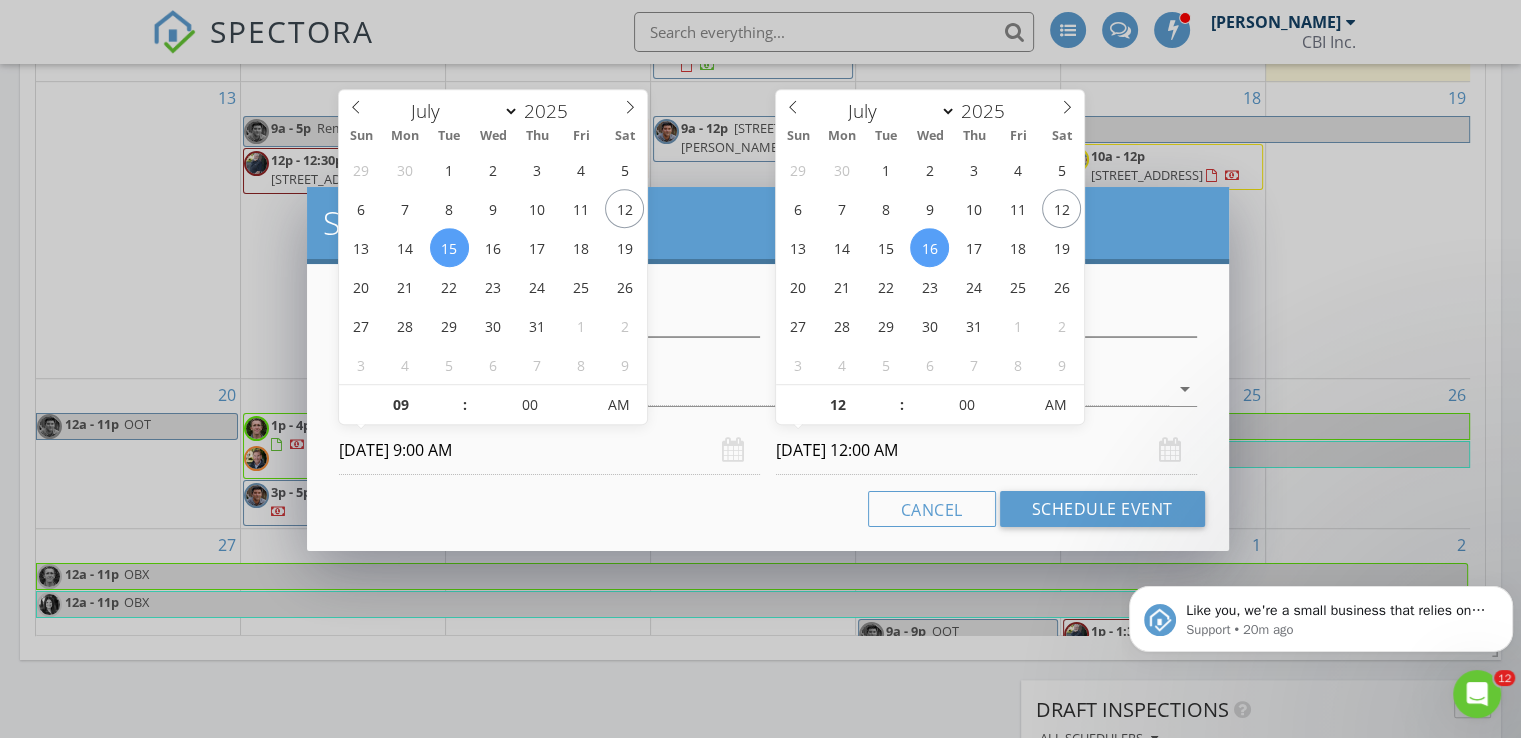 click on "[DATE] 12:00 AM" at bounding box center [986, 450] 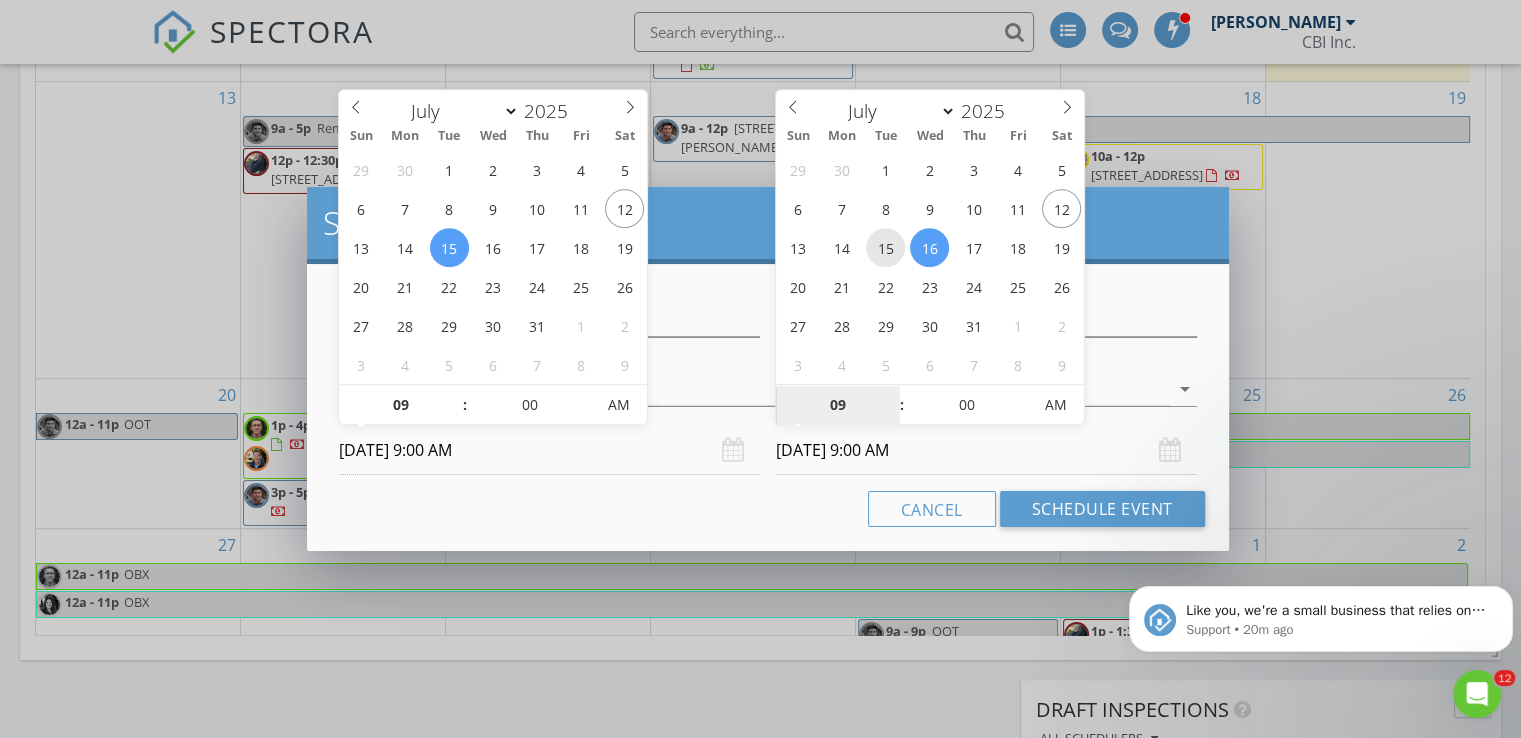 type on "[DATE] 9:00 AM" 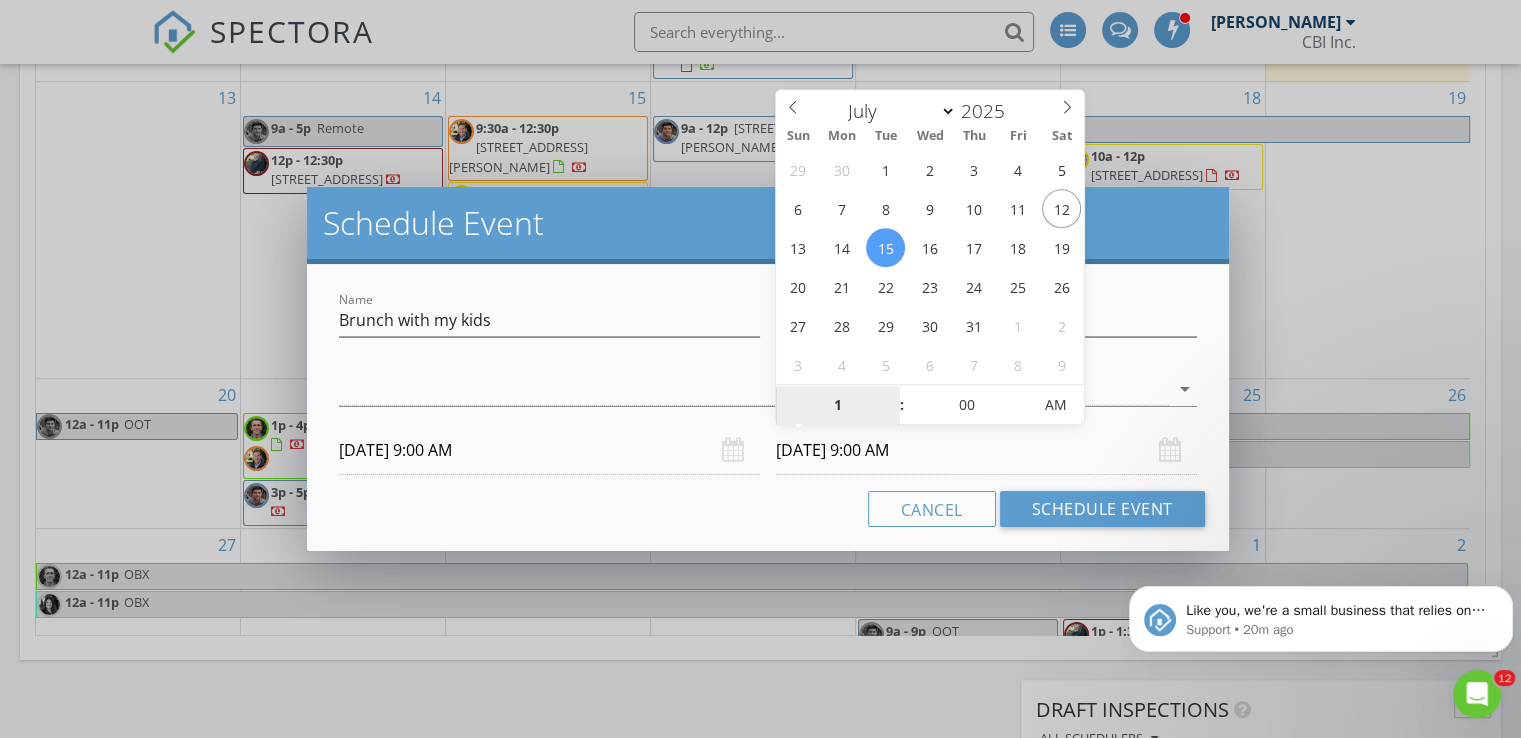 type on "12" 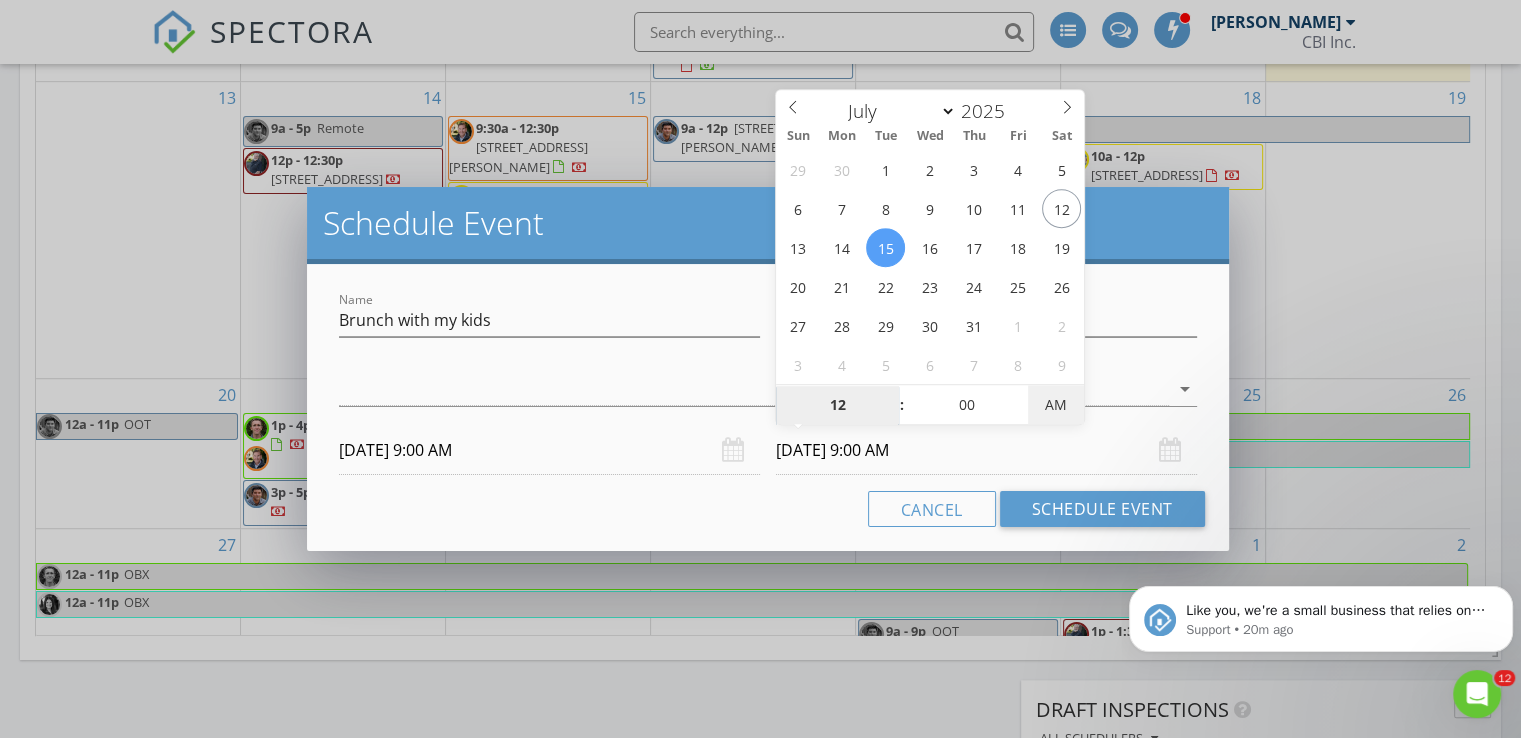 type on "[DATE] 12:00 PM" 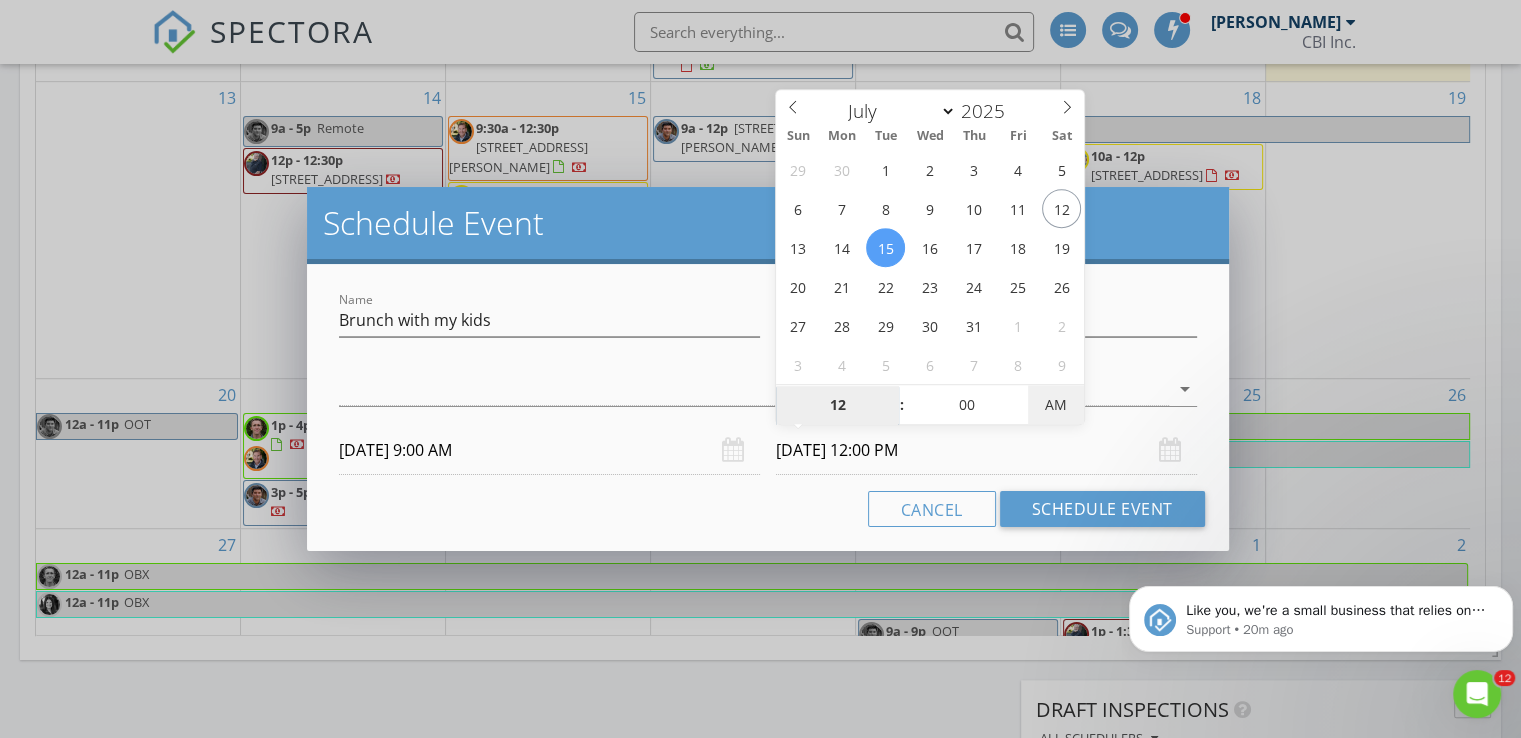 click on "AM" at bounding box center (1055, 405) 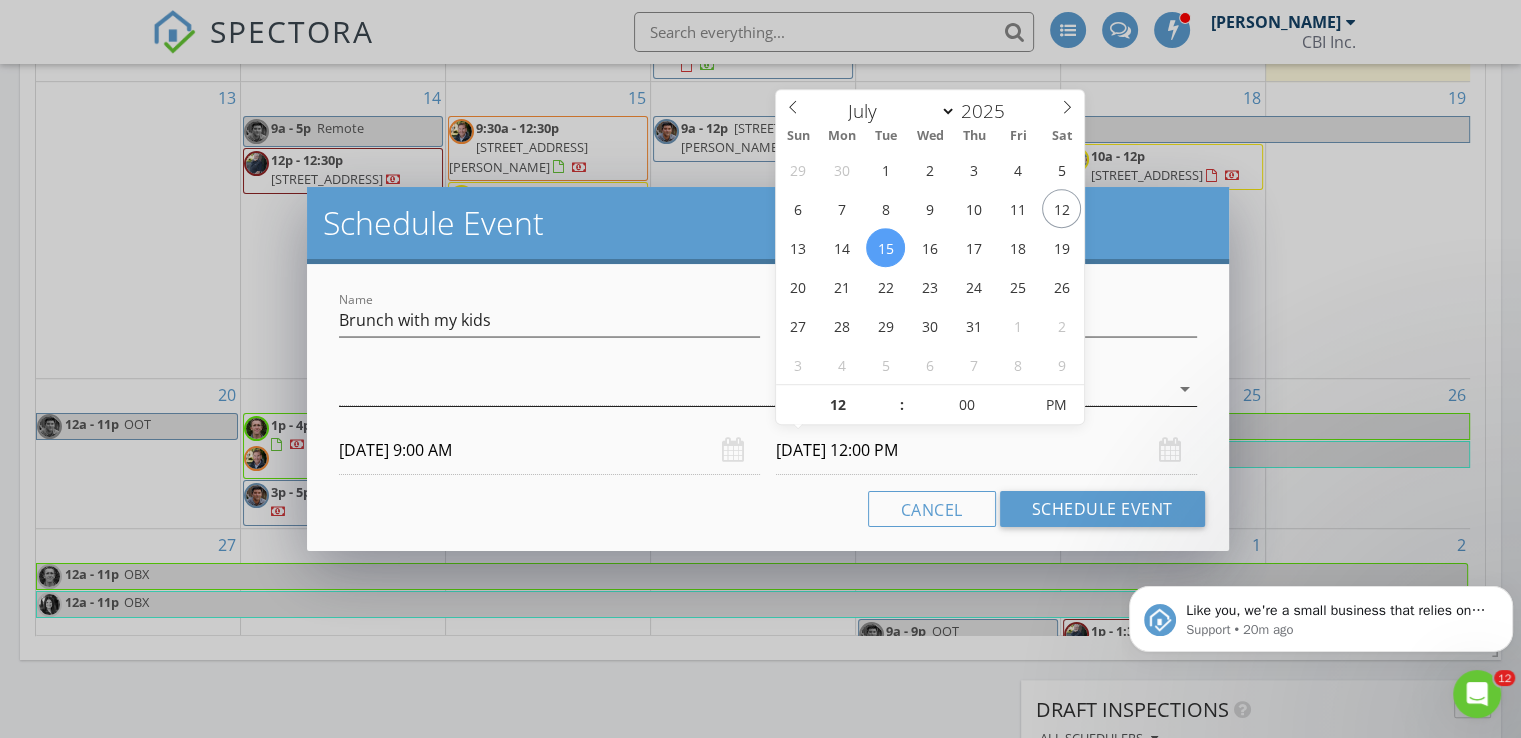 click at bounding box center (754, 389) 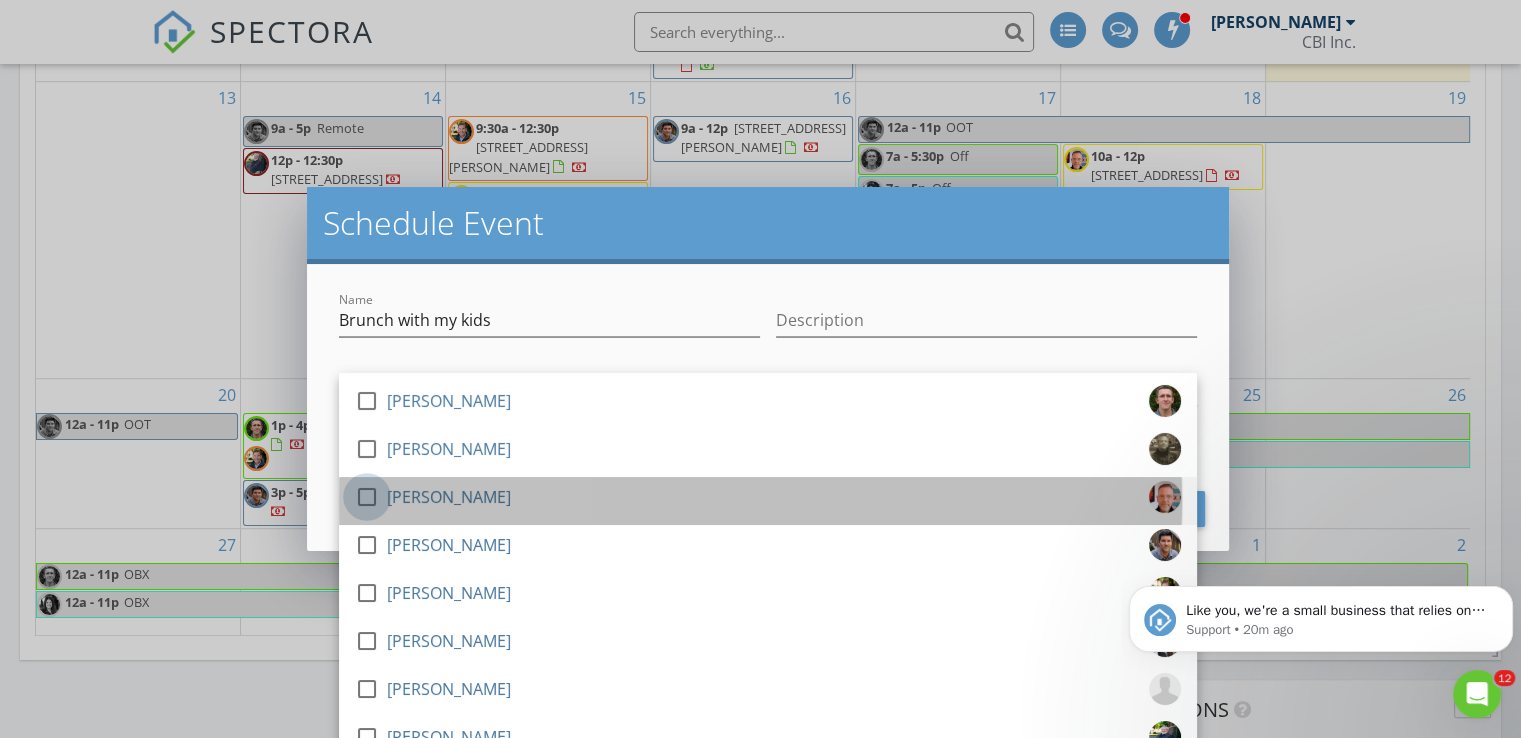 click at bounding box center (367, 497) 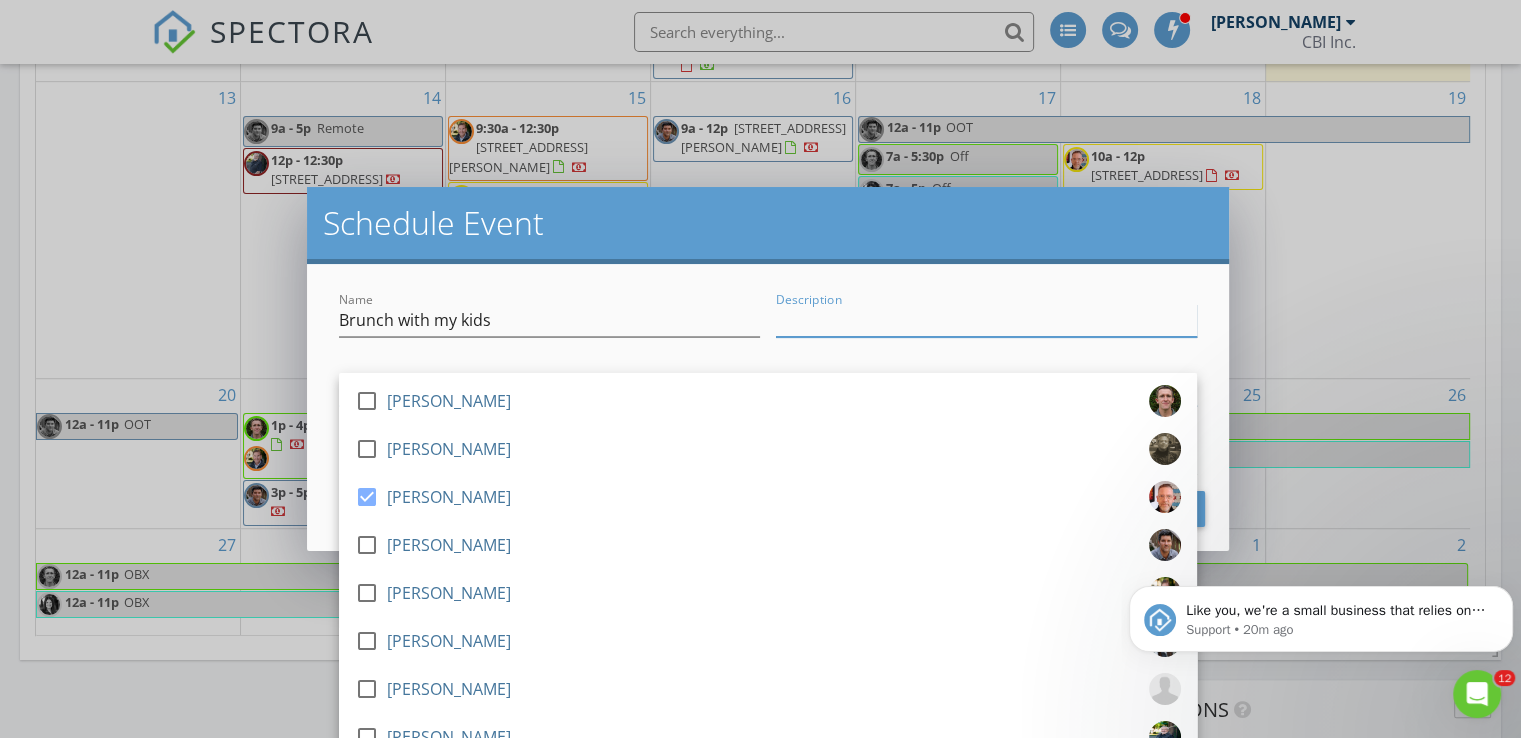 click on "Description" at bounding box center [986, 320] 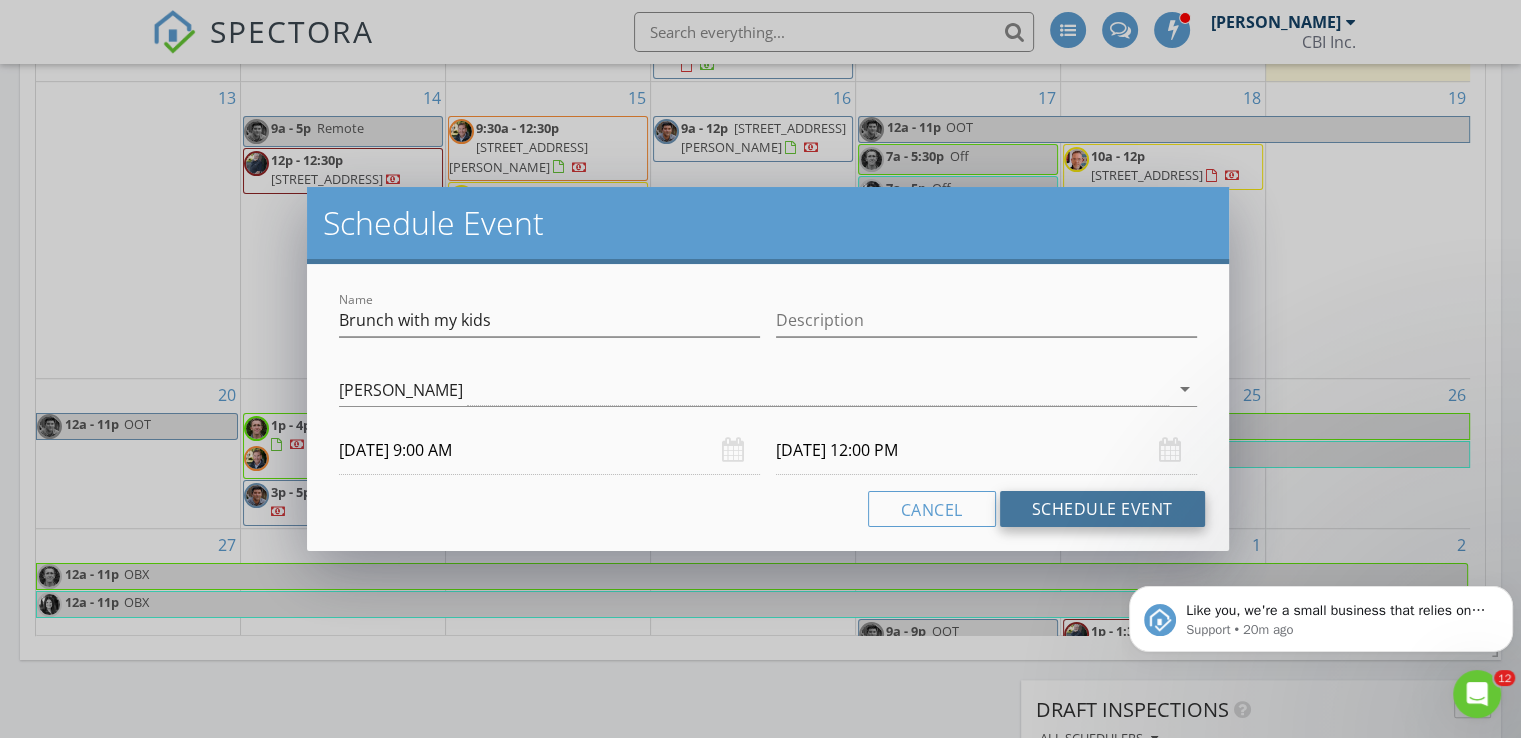 click on "Schedule Event" at bounding box center (1102, 509) 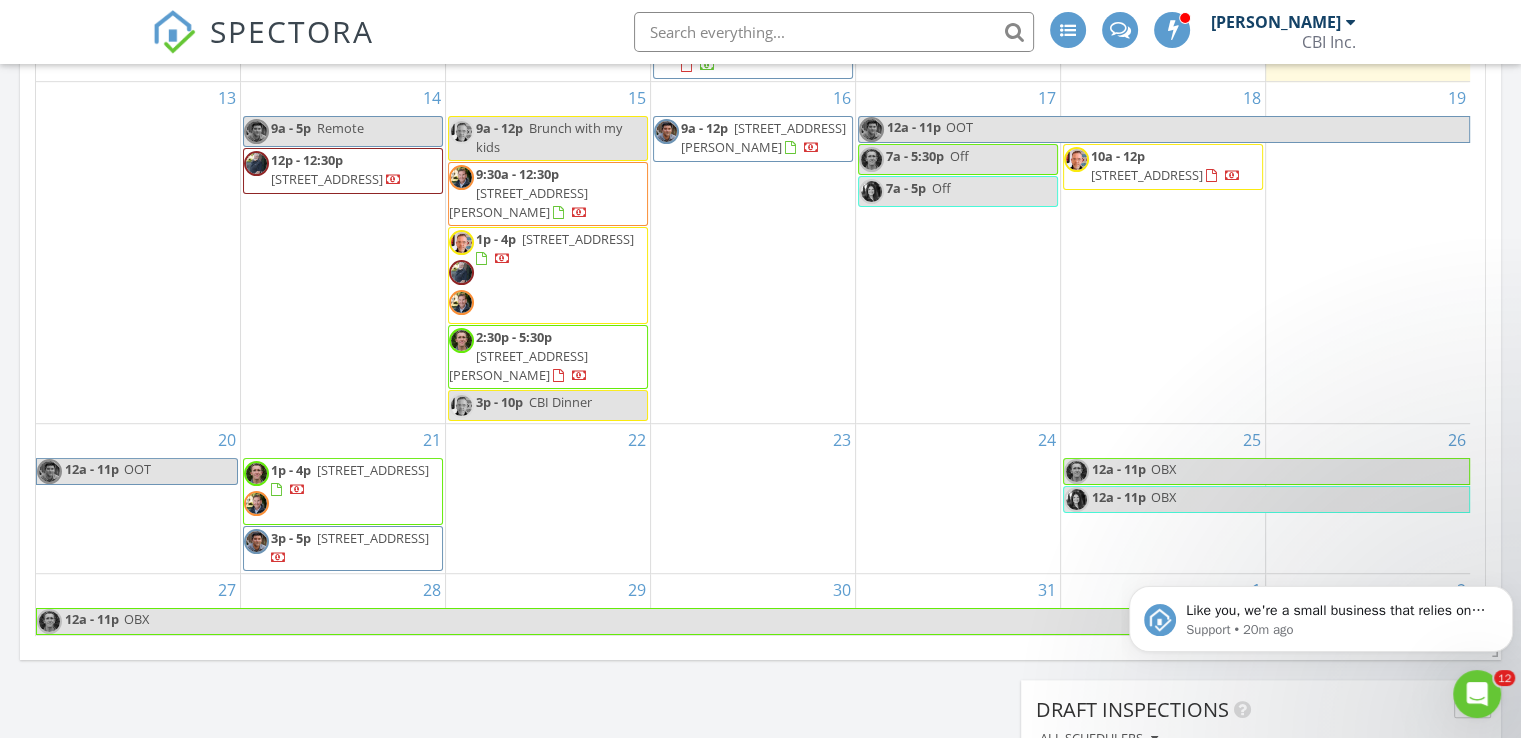 scroll, scrollTop: 1272, scrollLeft: 0, axis: vertical 